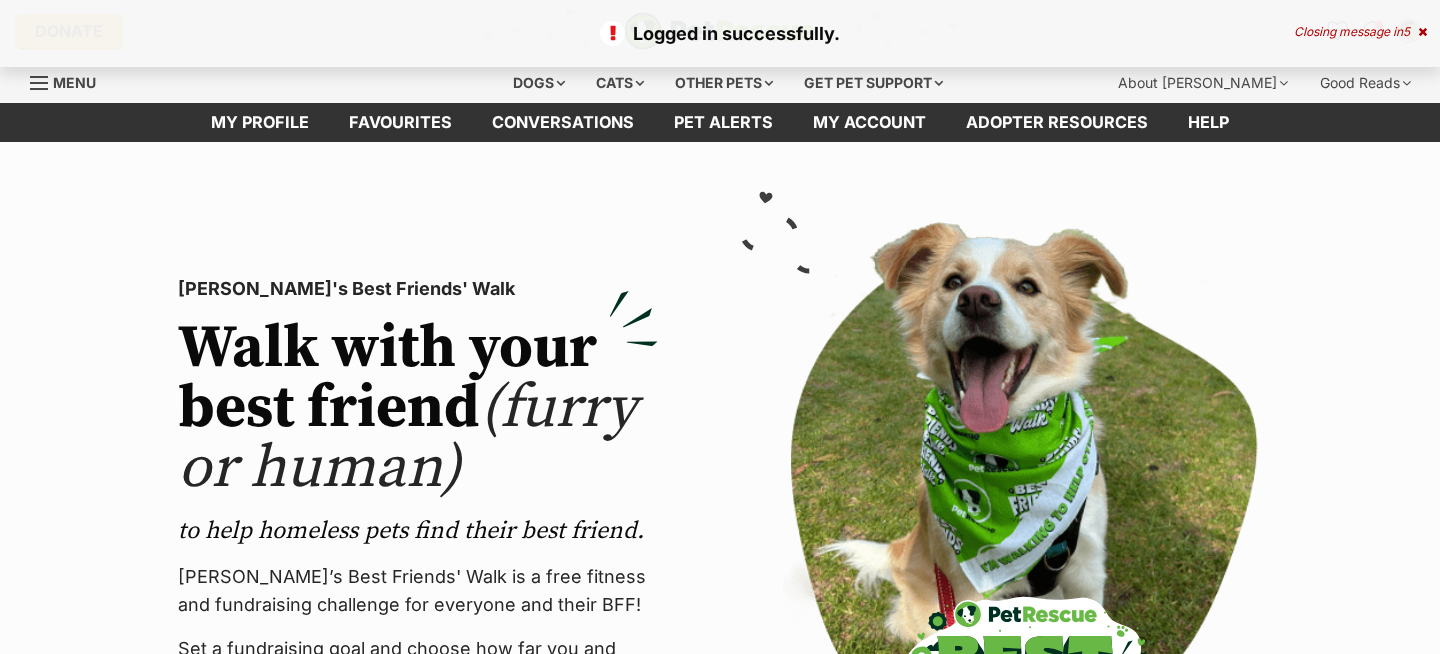 scroll, scrollTop: 0, scrollLeft: 0, axis: both 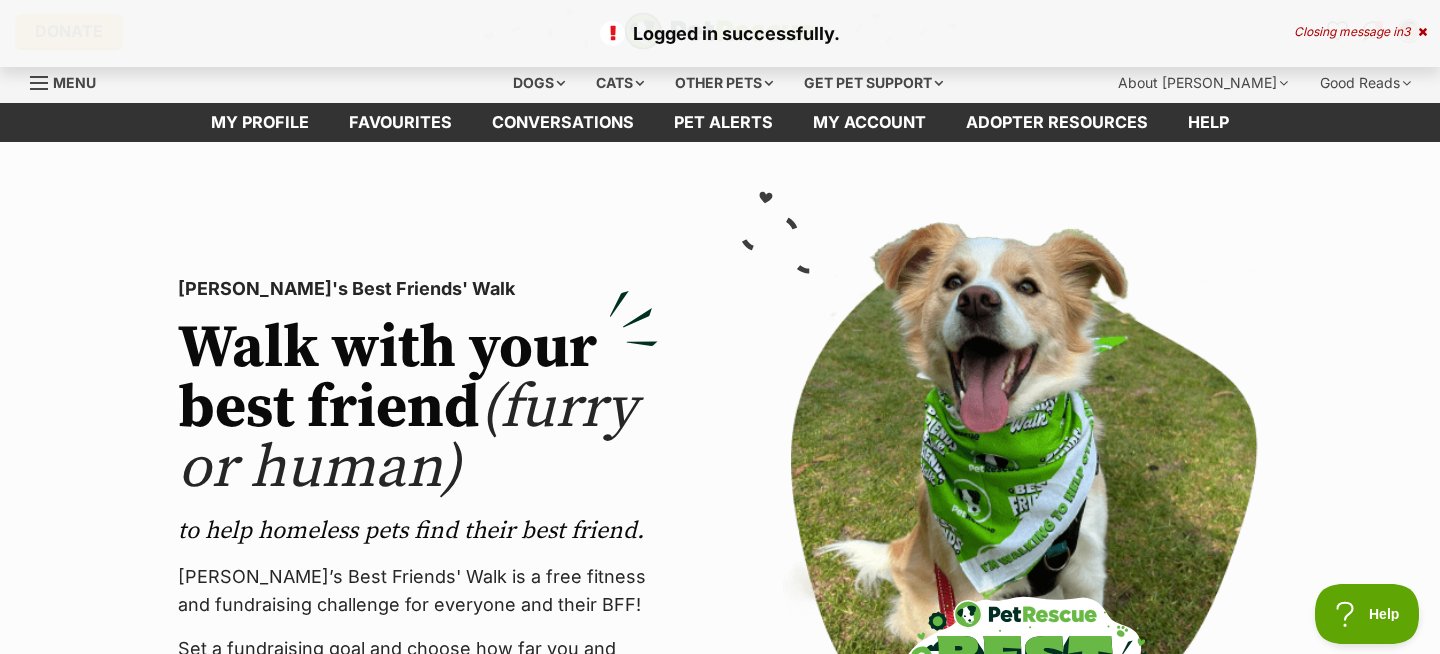 click at bounding box center (1422, 32) 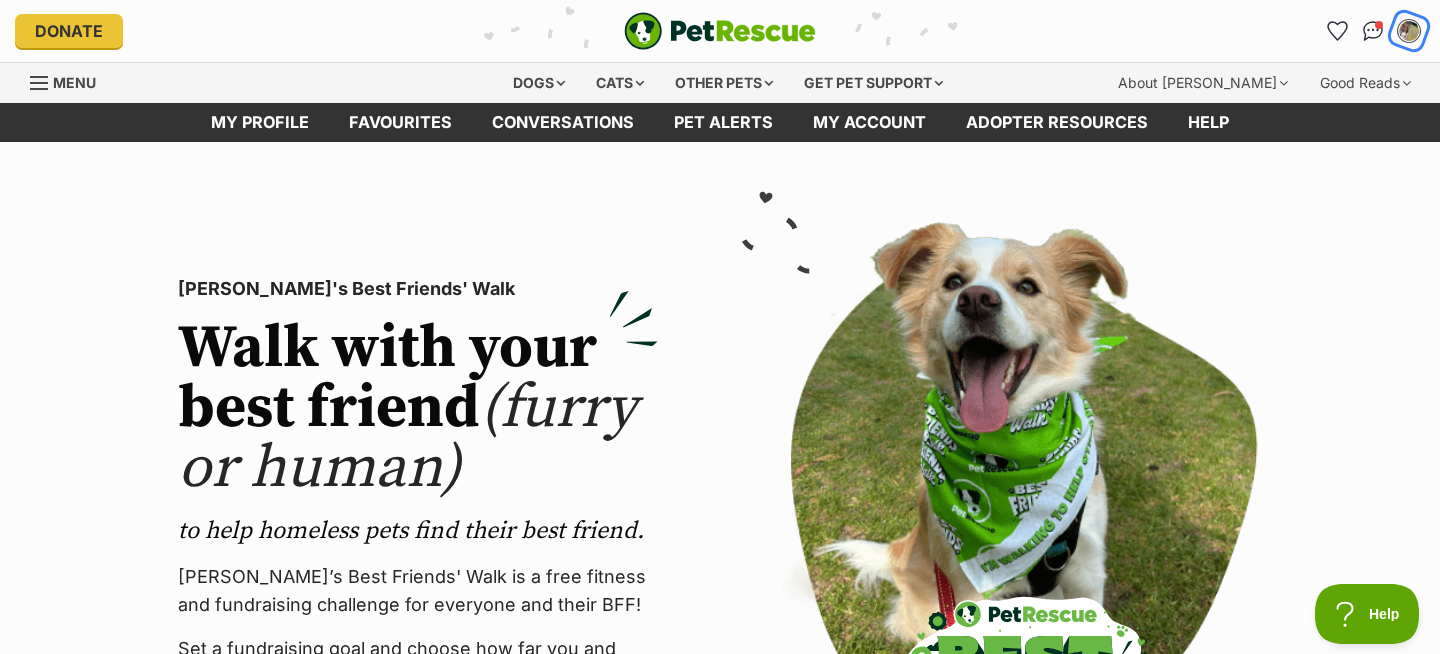 click at bounding box center (1409, 31) 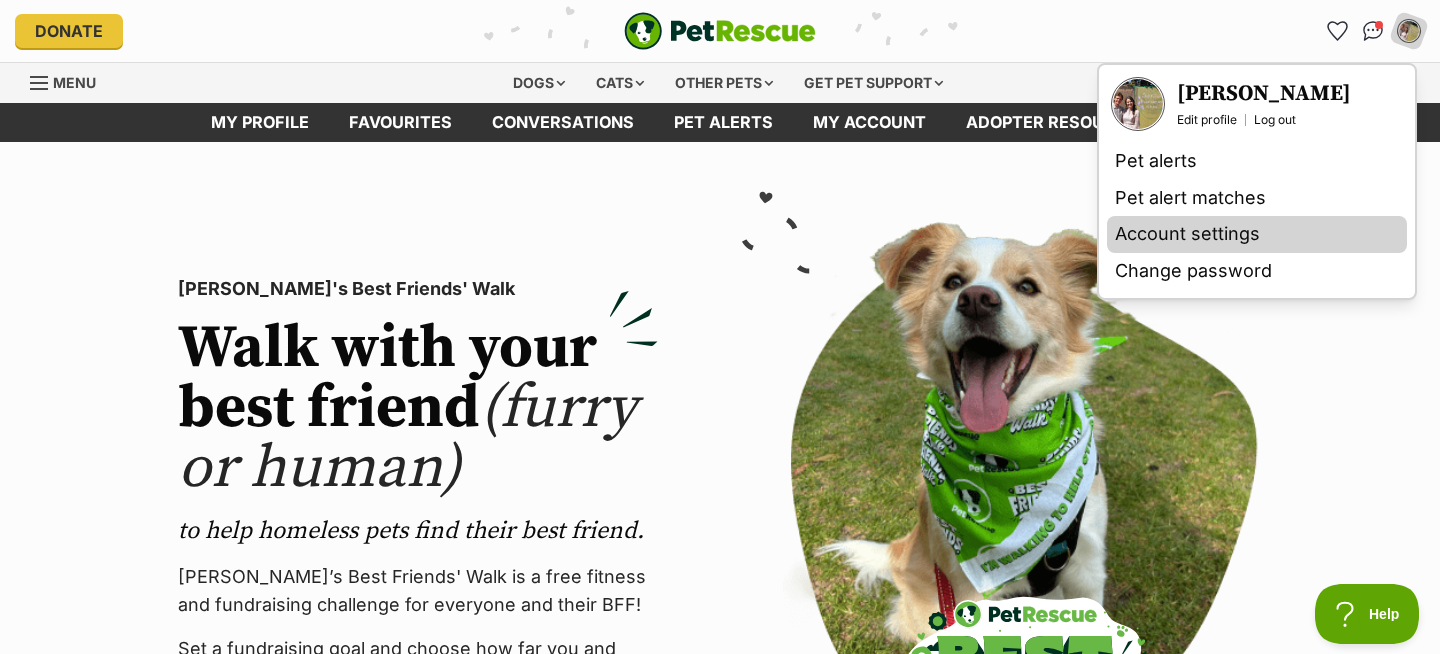 click on "Account settings" at bounding box center (1257, 234) 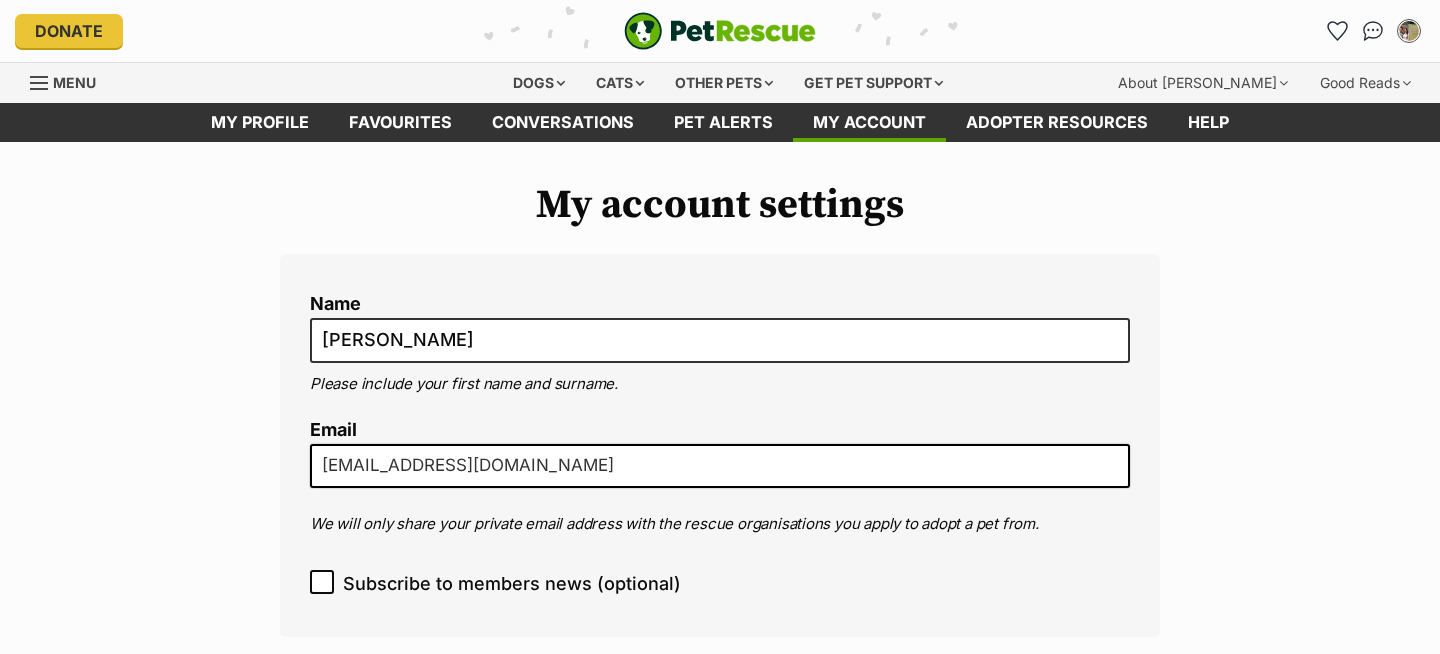 scroll, scrollTop: 0, scrollLeft: 0, axis: both 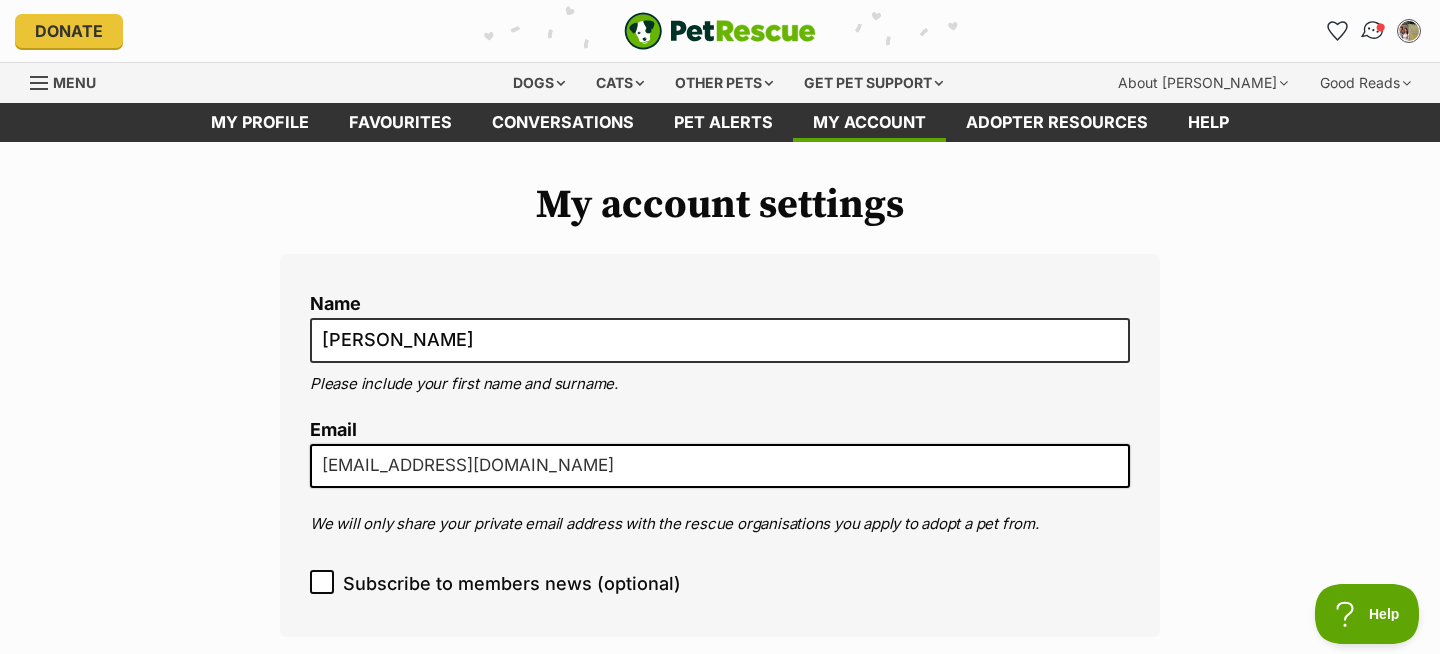 click at bounding box center (1381, 27) 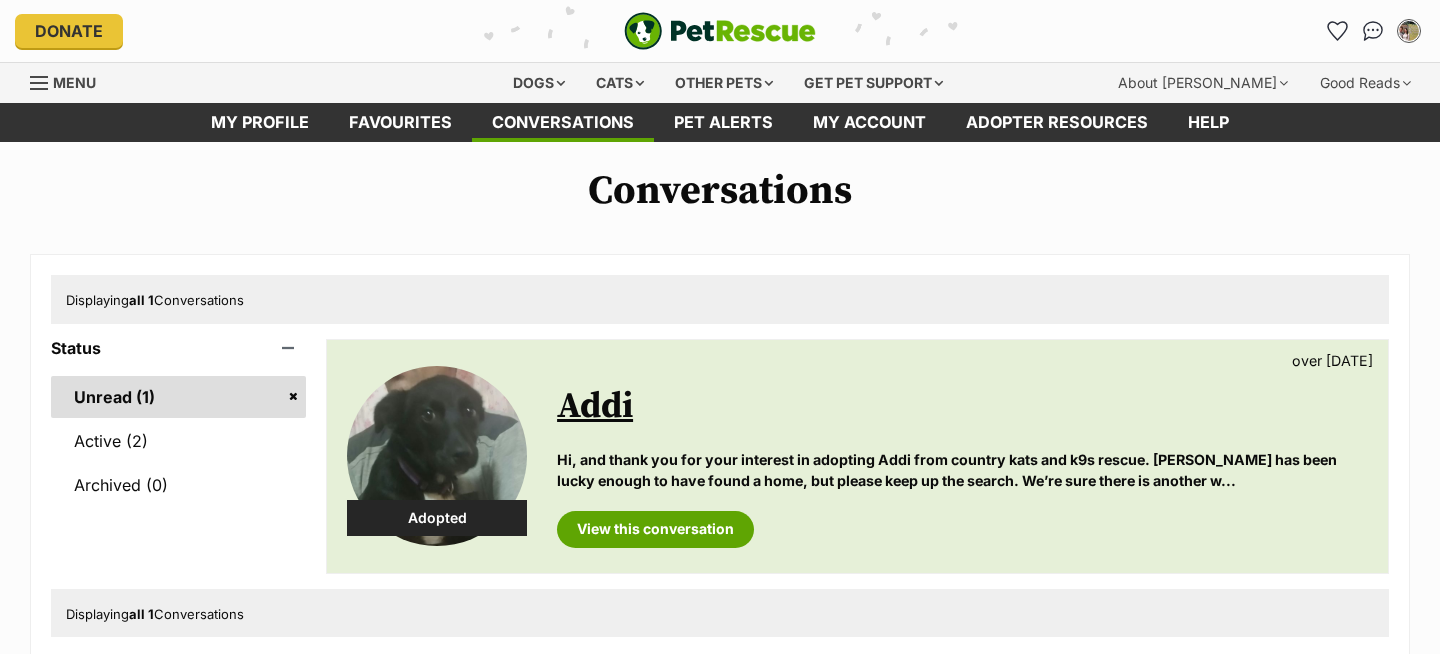 scroll, scrollTop: 0, scrollLeft: 0, axis: both 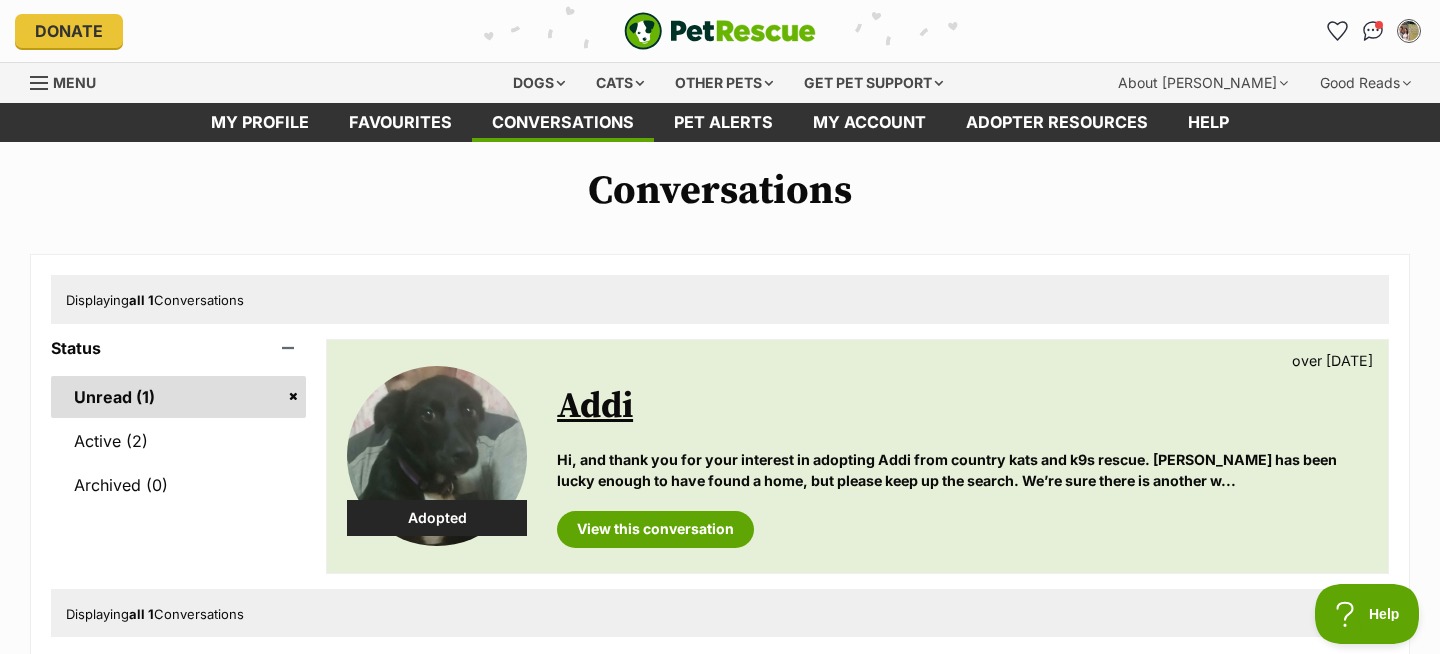 click on "Donate
PetRescue home
My account
Dale Finn
Edit profile
Log out
Pet alerts
Pet alert matches
Account settings
Change password" at bounding box center [720, 31] 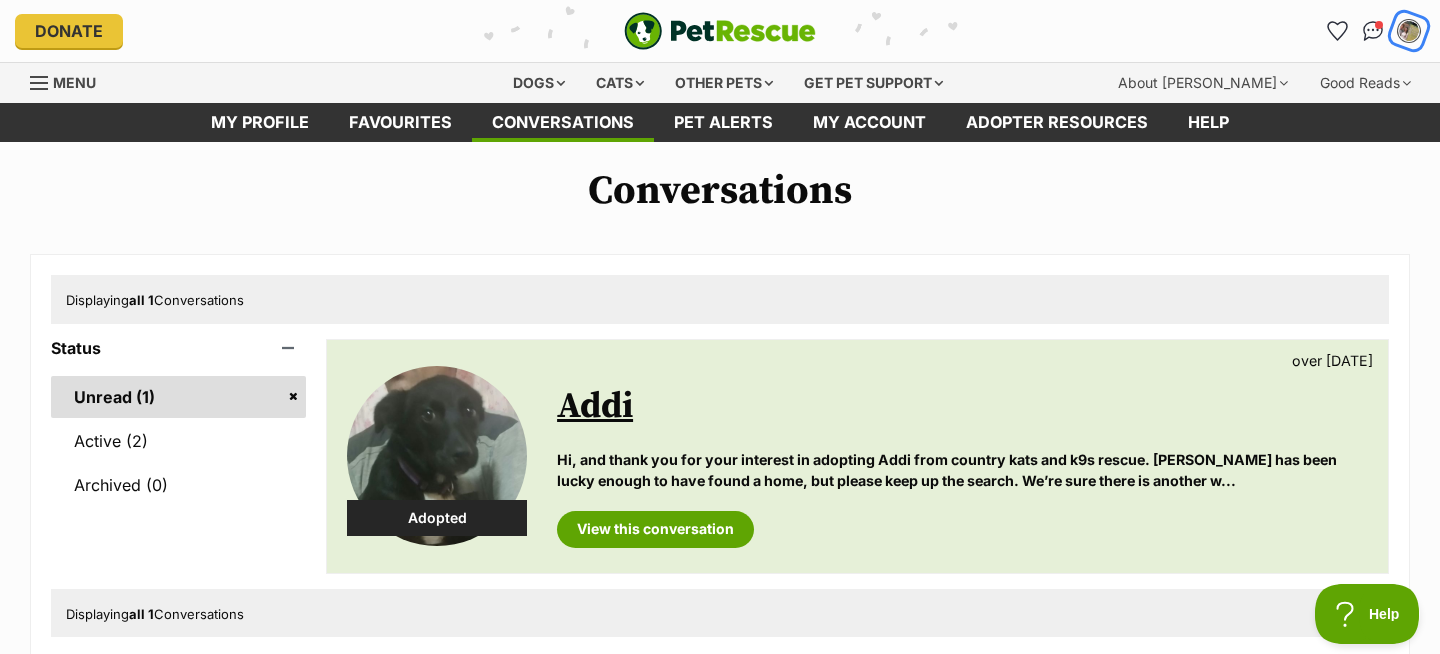 click at bounding box center [1409, 31] 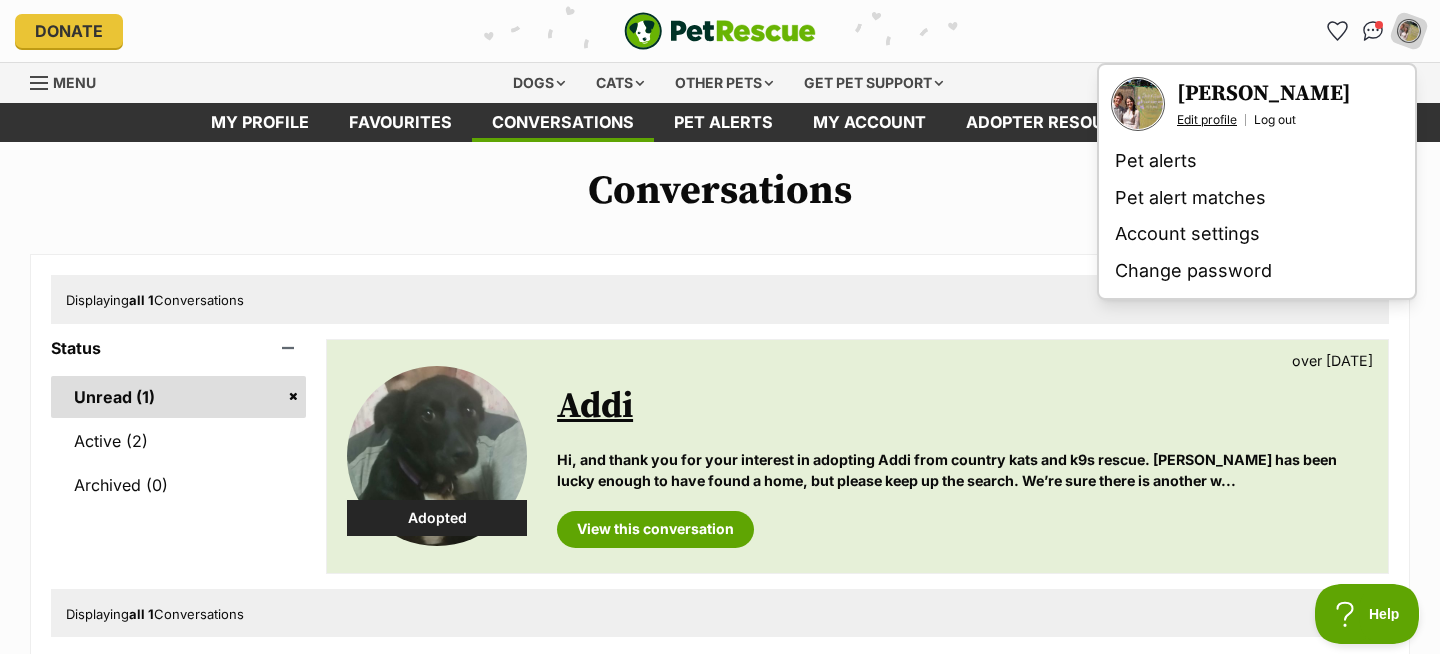 click on "Edit profile" at bounding box center (1207, 120) 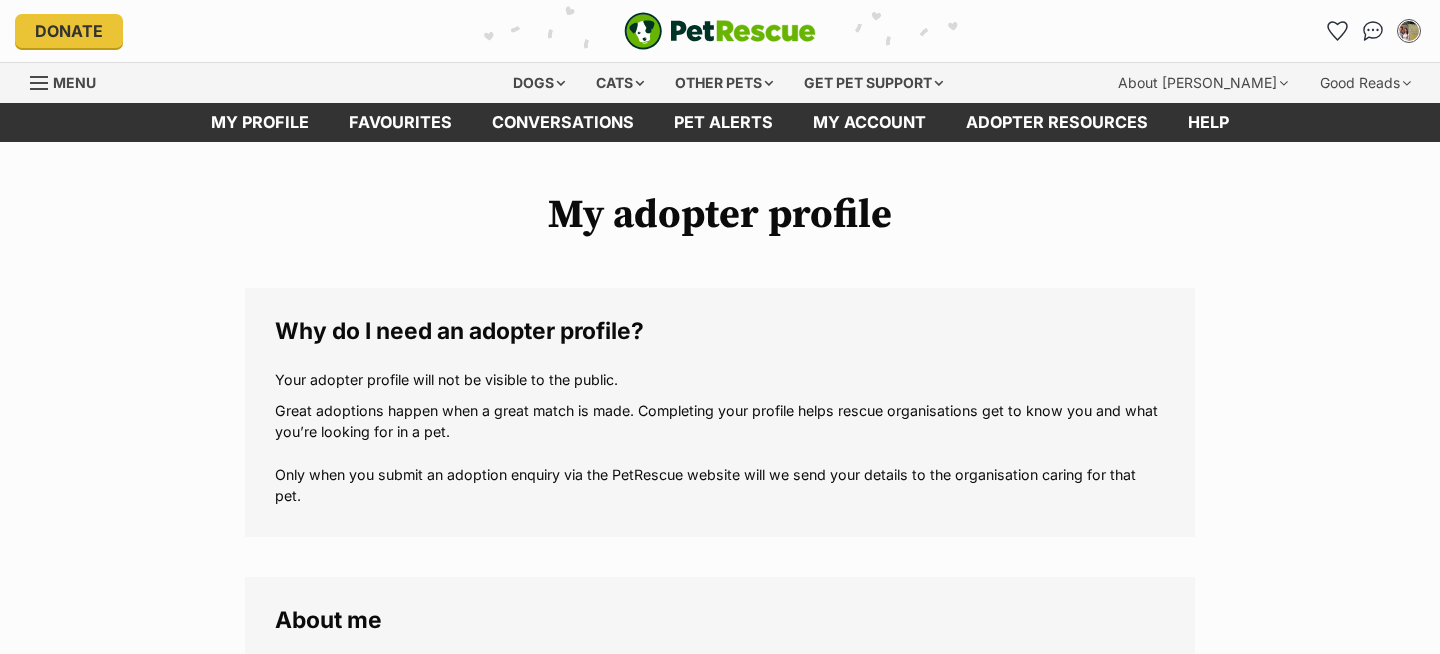 scroll, scrollTop: 0, scrollLeft: 0, axis: both 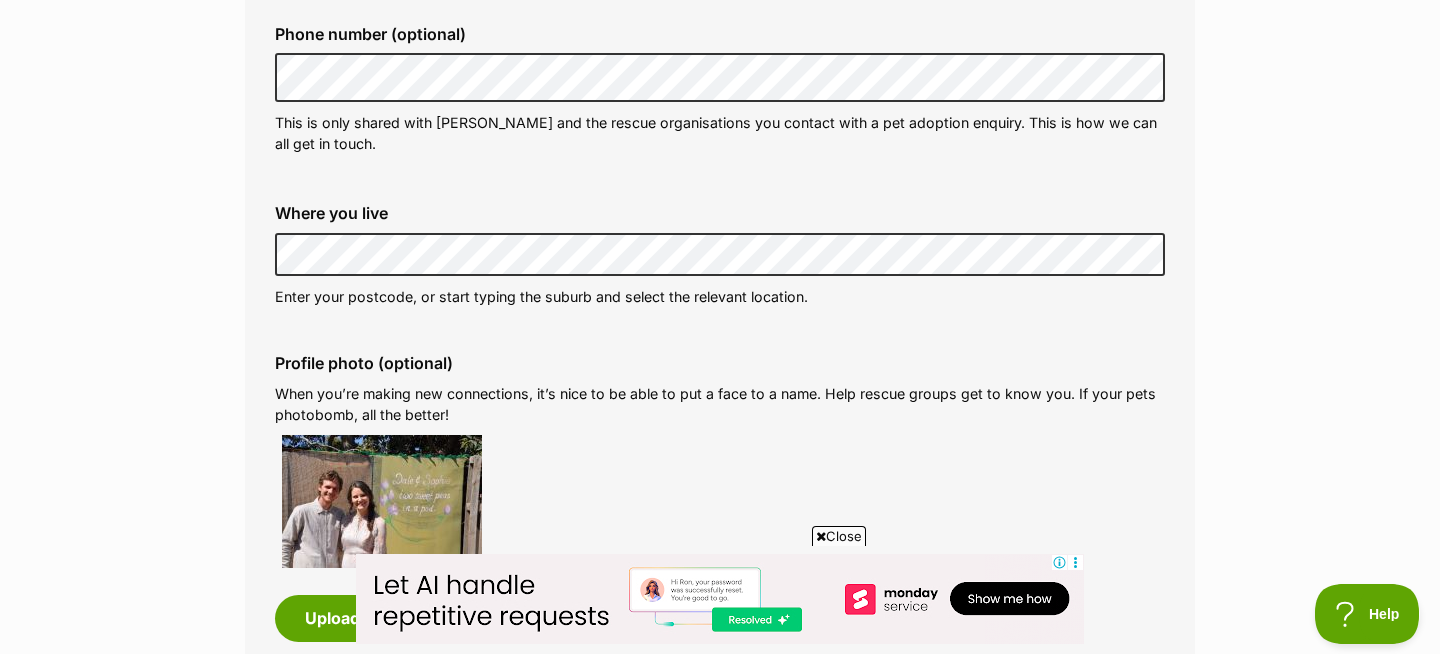click on "About me
Phone number (optional)
This is only shared with PetRescue and the rescue organisations you contact with a pet adoption enquiry. This is how we can all get in touch.
Where you live
Address line 1 (optional)
Address line 2 (optional)
Suburb (optional)
State Victoria
Postcode
Enter your postcode, or start typing the suburb and select the relevant location.
Profile photo (optional)
When you’re making new connections, it’s nice to be able to put a face to a name. Help rescue groups get to know you. If your pets photobomb, all the better!
Upload image
Remove profile image (optional)
Additional photos (optional)
Add any photos you’d like to share eg. your backyard, your fencing, your family.
Remove
Upload image
1 of 9 photos uploaded" at bounding box center [720, 522] 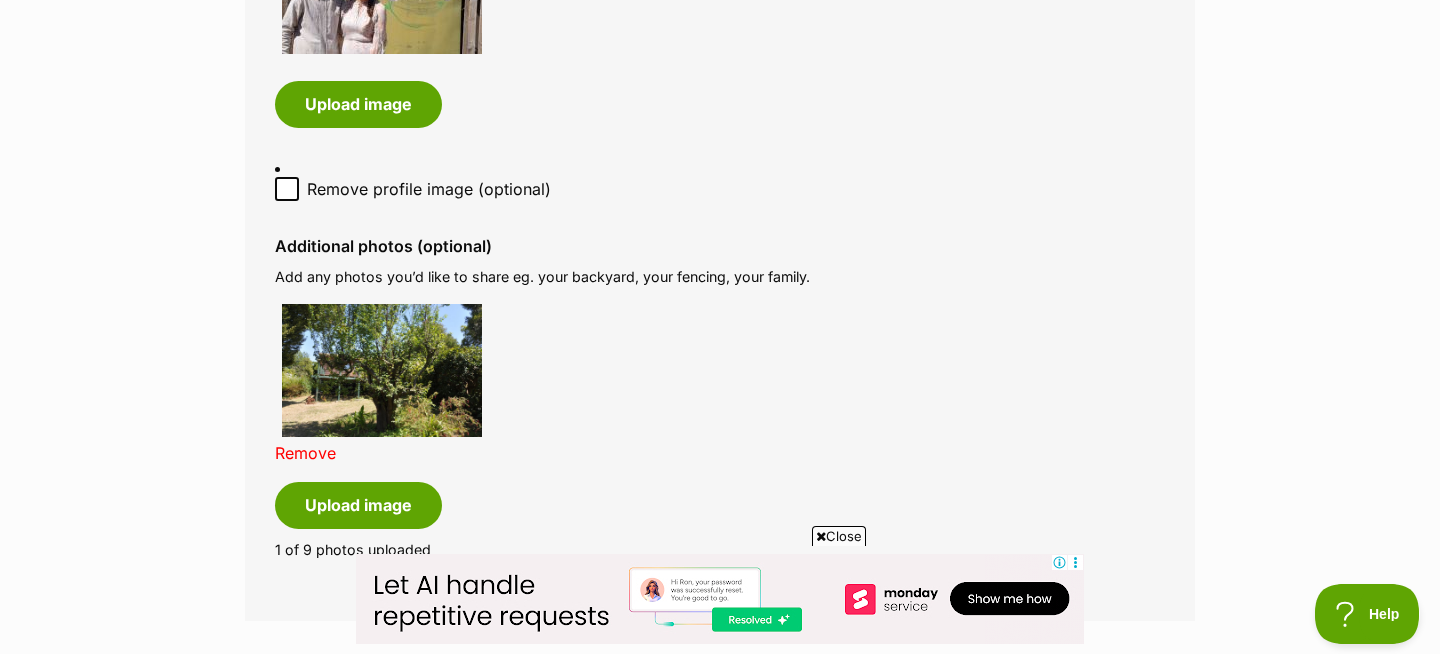 scroll, scrollTop: 1184, scrollLeft: 0, axis: vertical 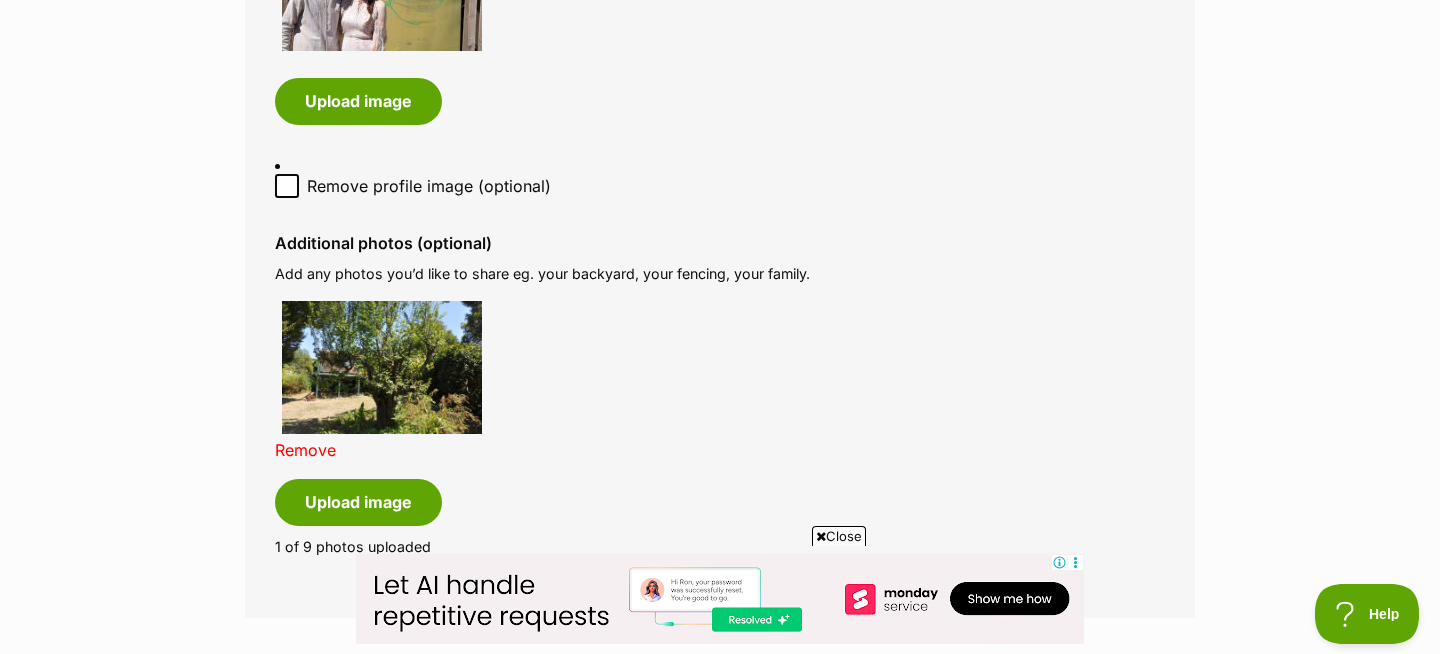 click on "Remove" at bounding box center (305, 450) 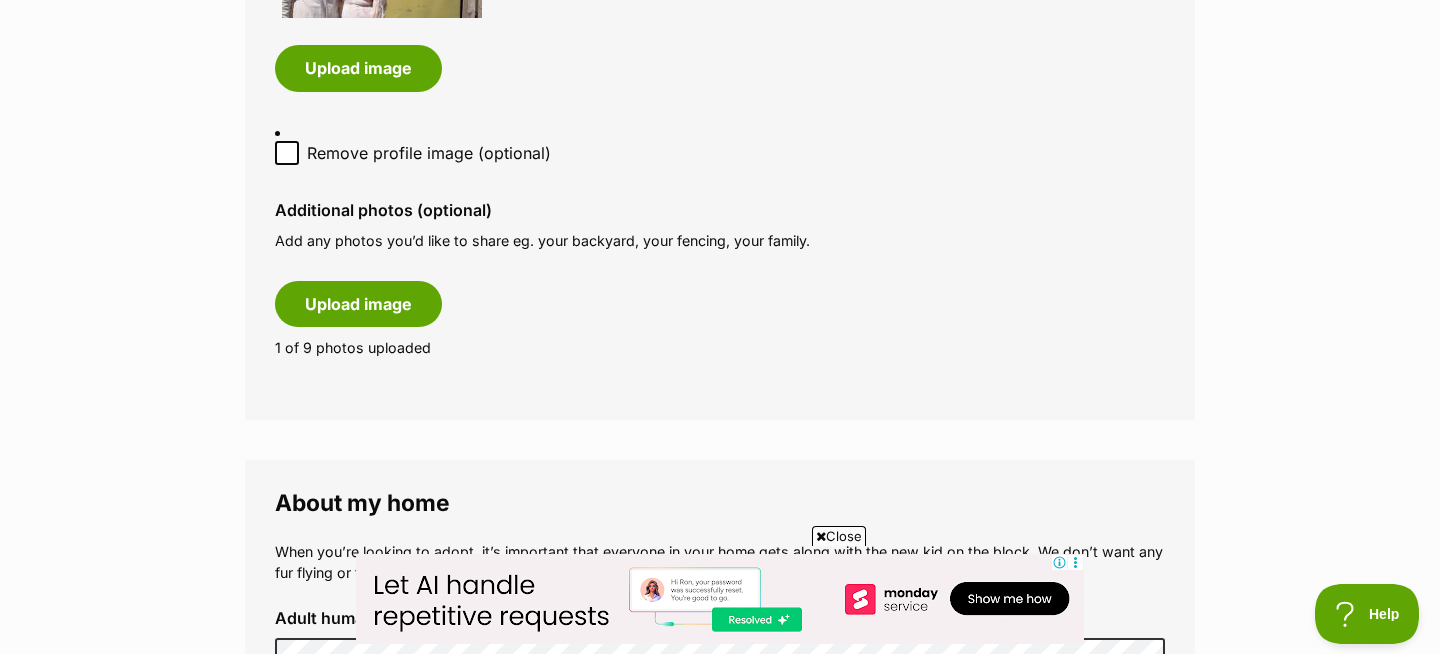 scroll, scrollTop: 1231, scrollLeft: 0, axis: vertical 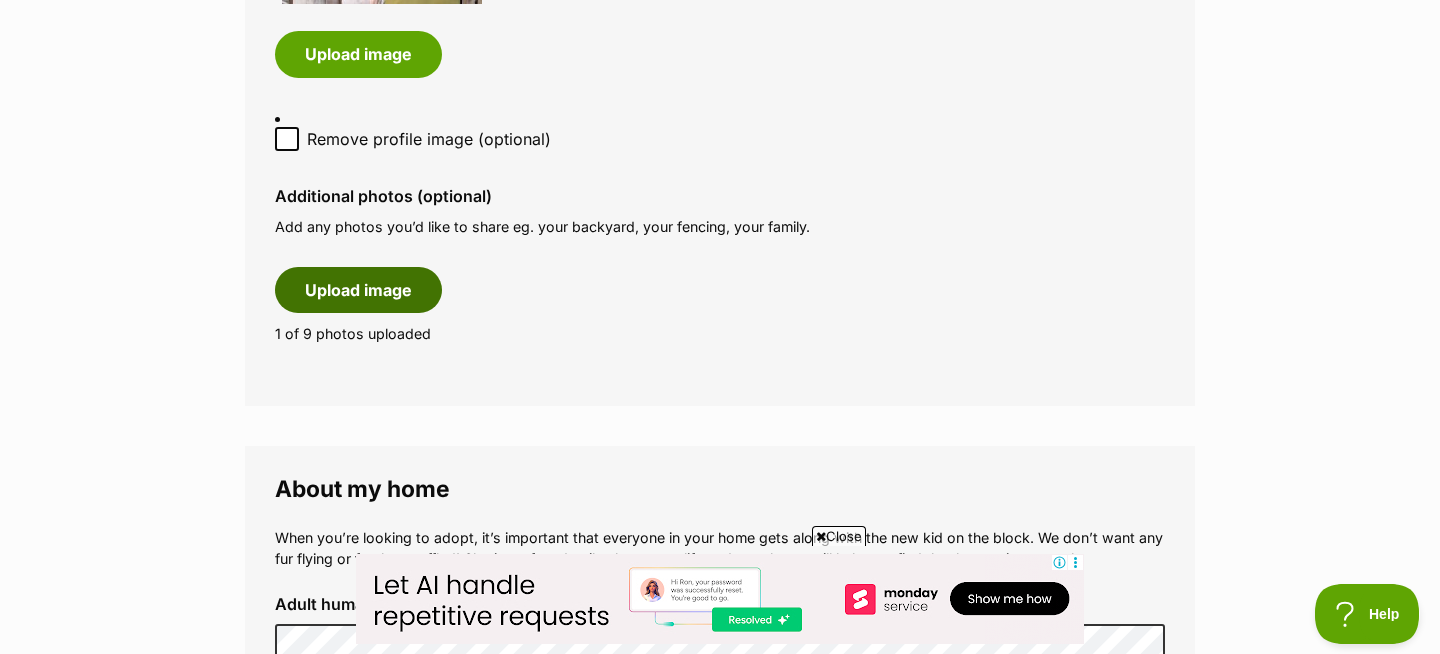 click on "Upload image" at bounding box center (358, 290) 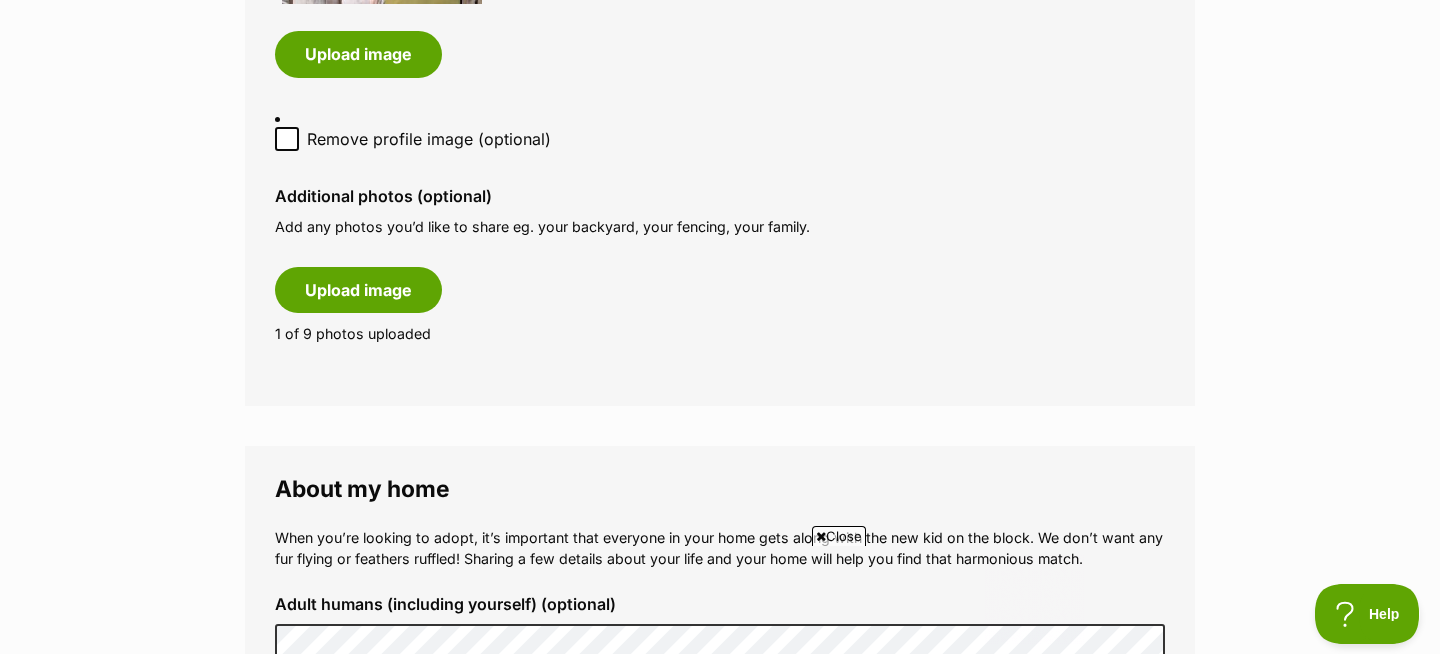 scroll, scrollTop: 0, scrollLeft: 0, axis: both 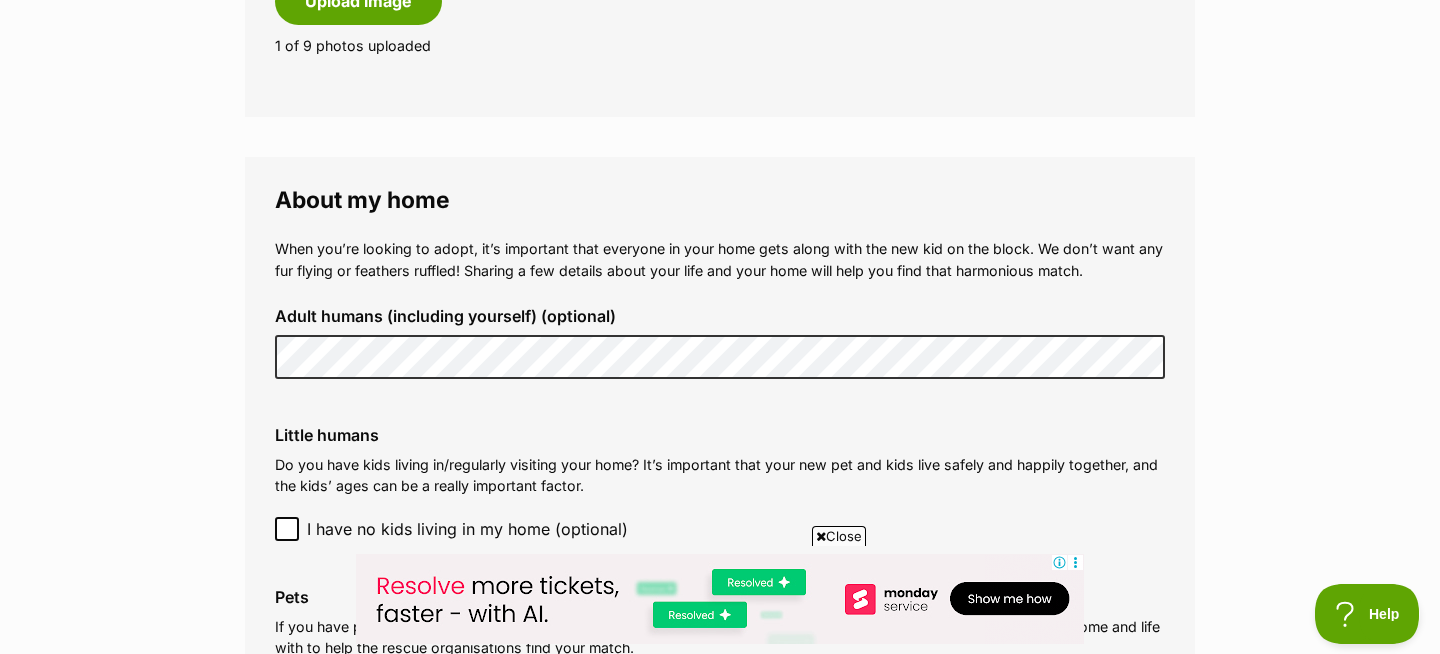 click on "My adopter profile
Why do I need an adopter profile?
Your adopter profile will not be visible to the public.
Great adoptions happen when a great match is made. Completing your profile helps rescue organisations get to know you and what you’re looking for in a pet. Only when you submit an adoption enquiry via the PetRescue website will we send your details to the organisation caring for that pet.
About me
Phone number (optional)
This is only shared with PetRescue and the rescue organisations you contact with a pet adoption enquiry. This is how we can all get in touch.
Where you live
Address line 1 (optional)
Address line 2 (optional)
Suburb (optional)
State Victoria
Postcode
Enter your postcode, or start typing the suburb and select the relevant location.
Profile photo (optional)
Upload image
Remove profile image (optional)
Additional photos (optional)" at bounding box center [720, -30] 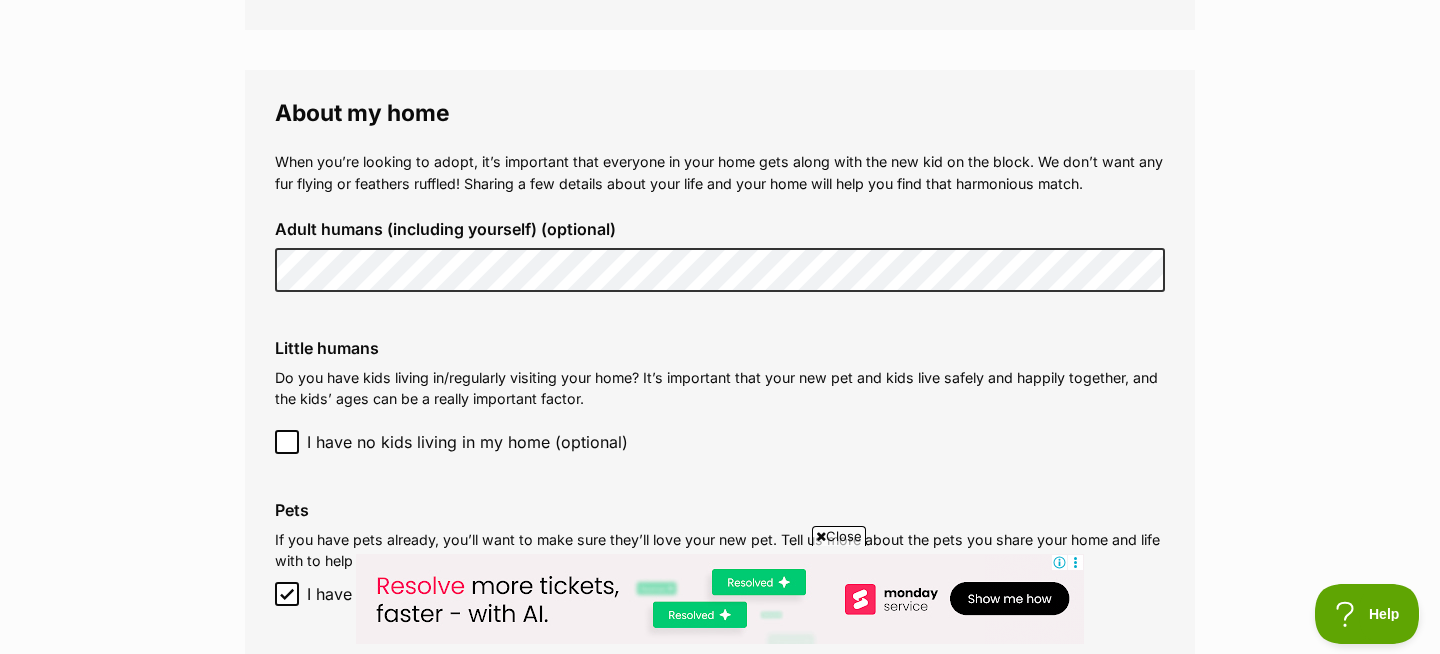 scroll, scrollTop: 1872, scrollLeft: 0, axis: vertical 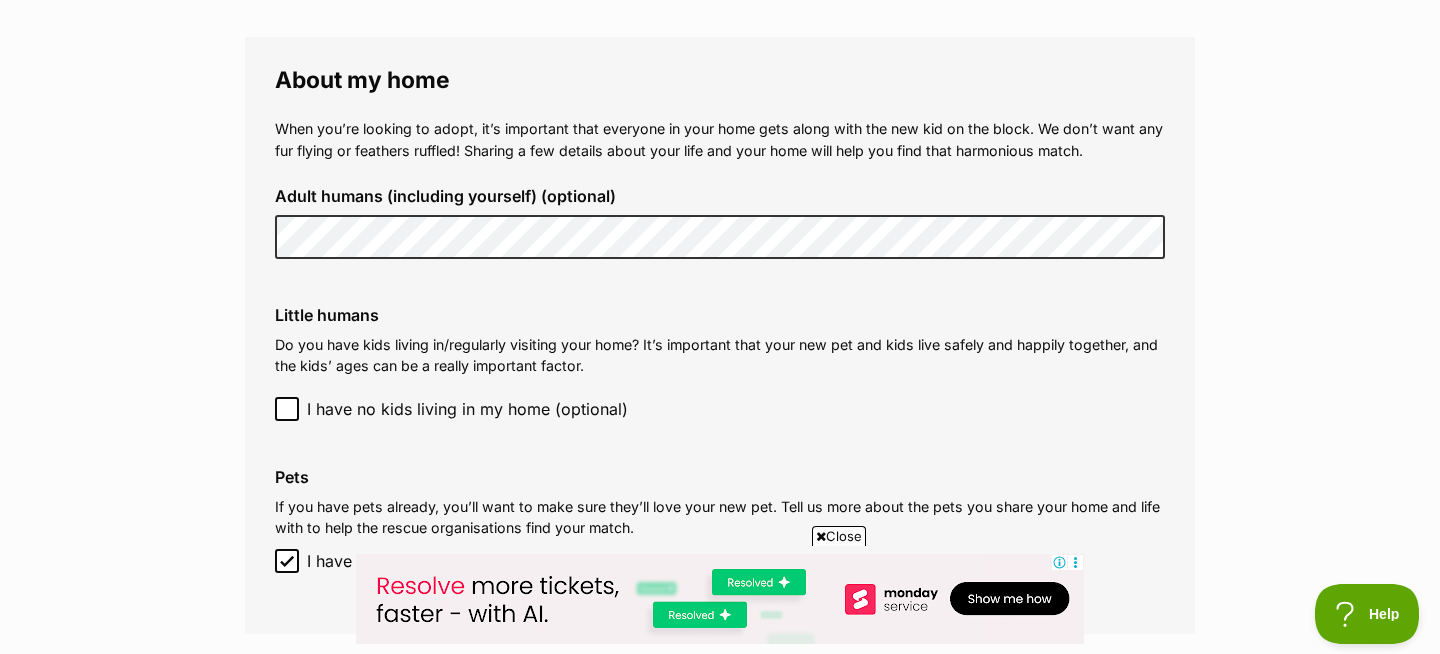 click 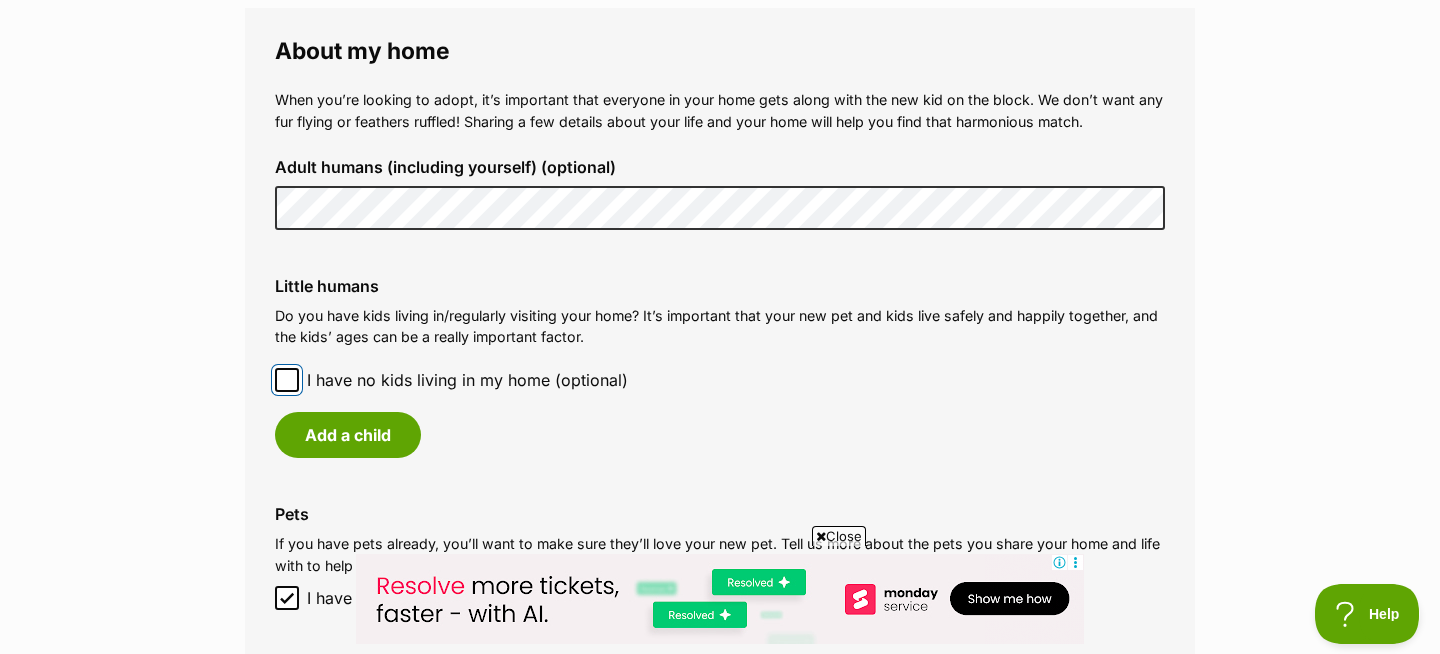 scroll, scrollTop: 1919, scrollLeft: 0, axis: vertical 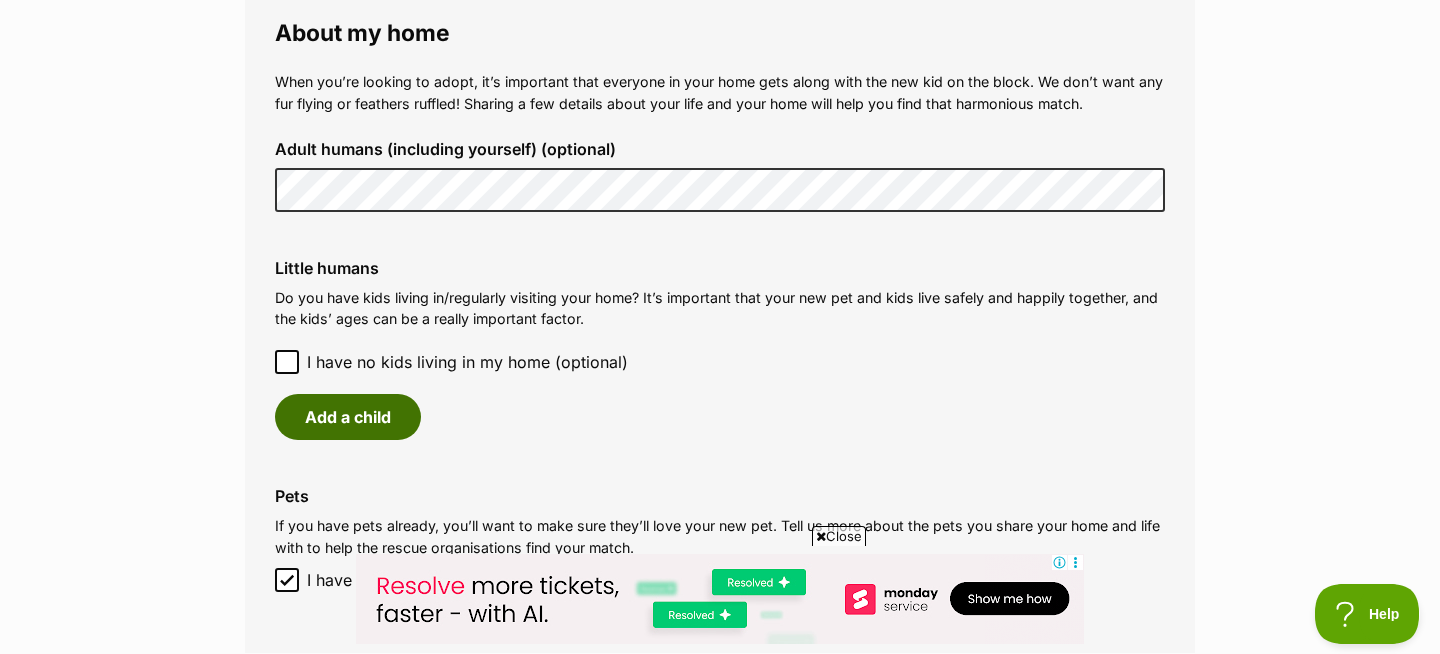 click on "Add a child" at bounding box center [348, 417] 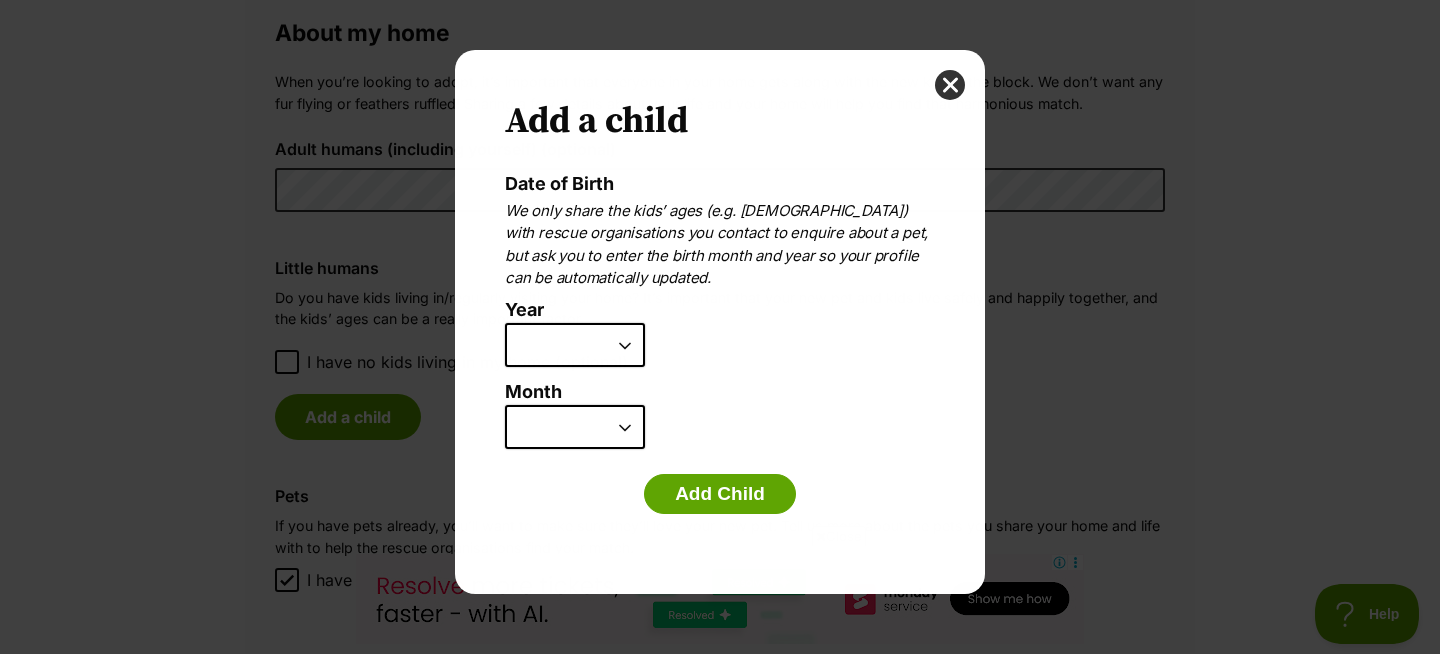 scroll, scrollTop: 0, scrollLeft: 0, axis: both 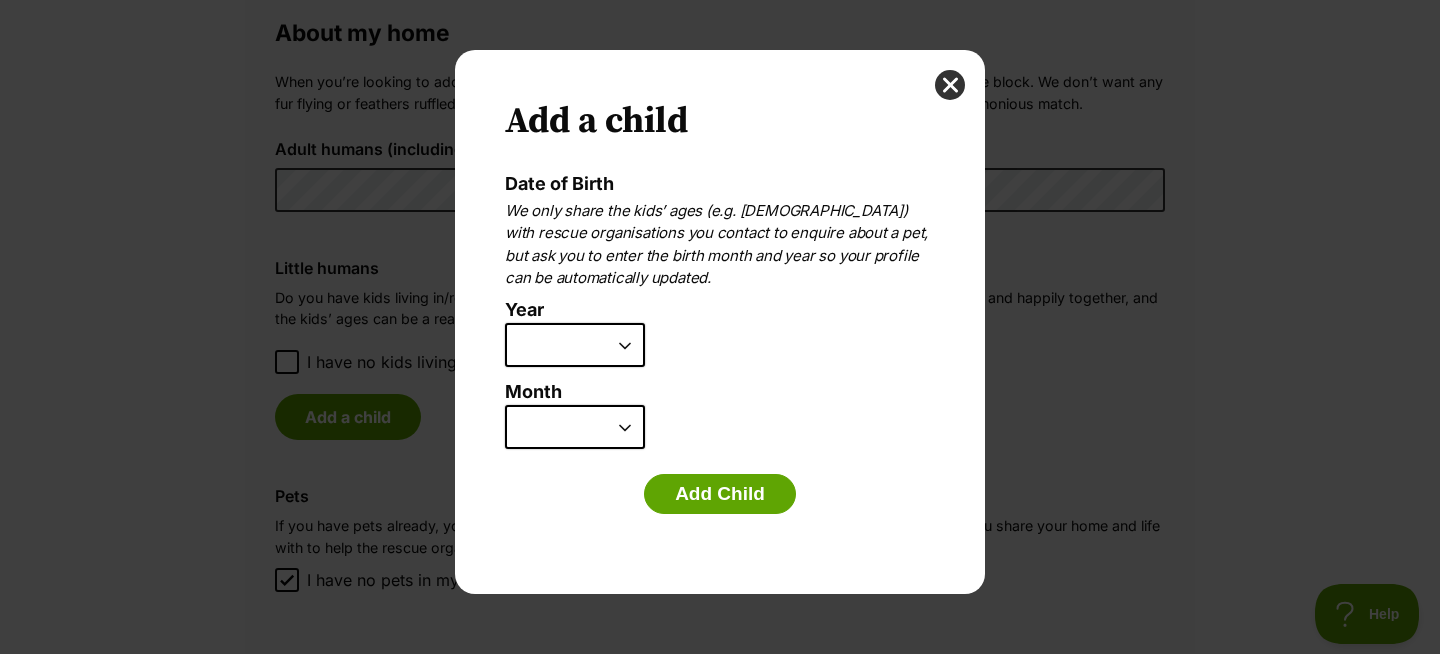 click on "2025
2024
2023
2022
2021
2020
2019
2018
2017
2016
2015
2014
2013
2012
2011
2010
2009
2008
2007" at bounding box center (575, 345) 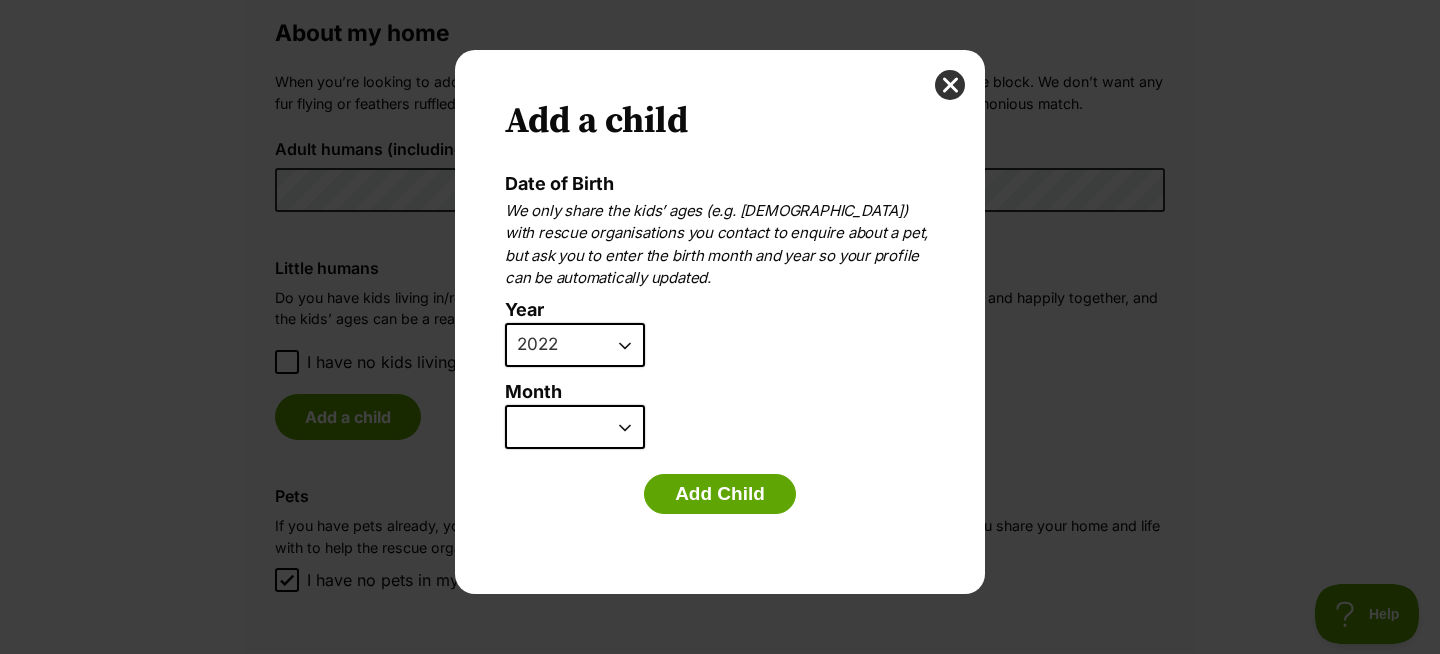 click on "January
February
March
April
May
June
July
August
September
October
November
December" at bounding box center [575, 427] 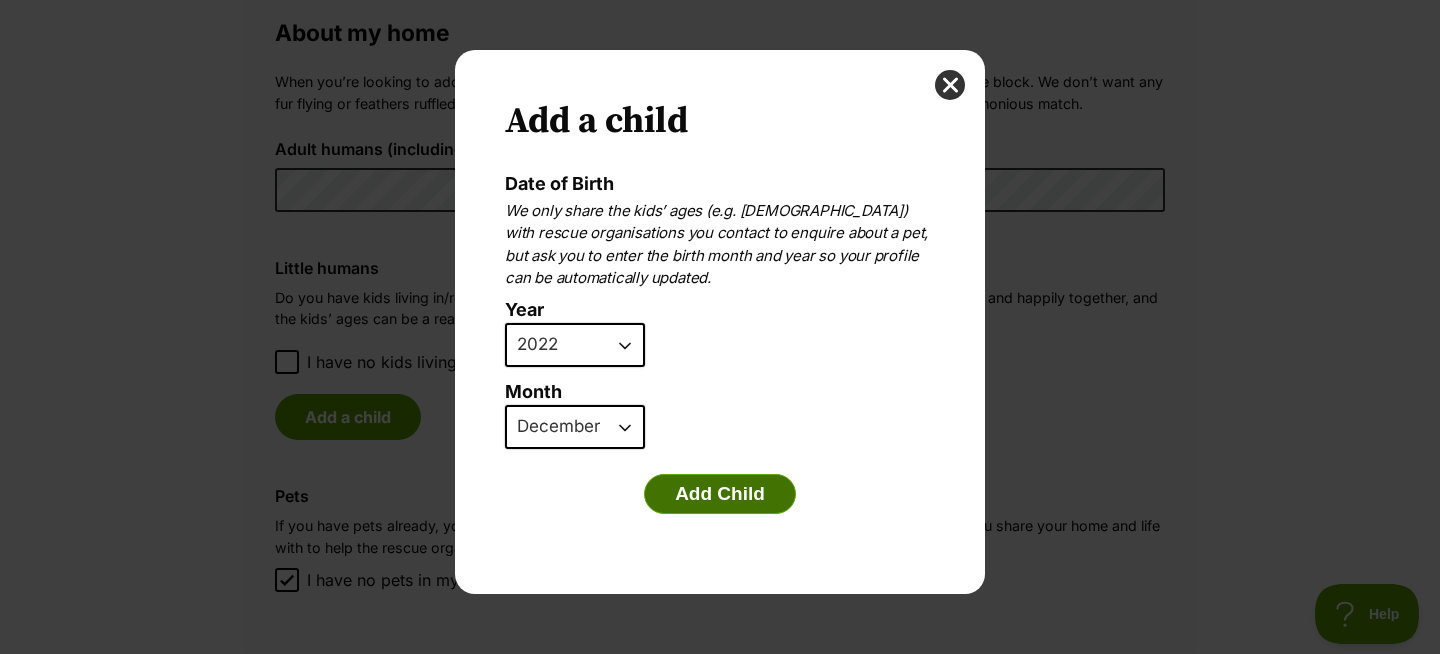 click on "Add Child" at bounding box center [720, 494] 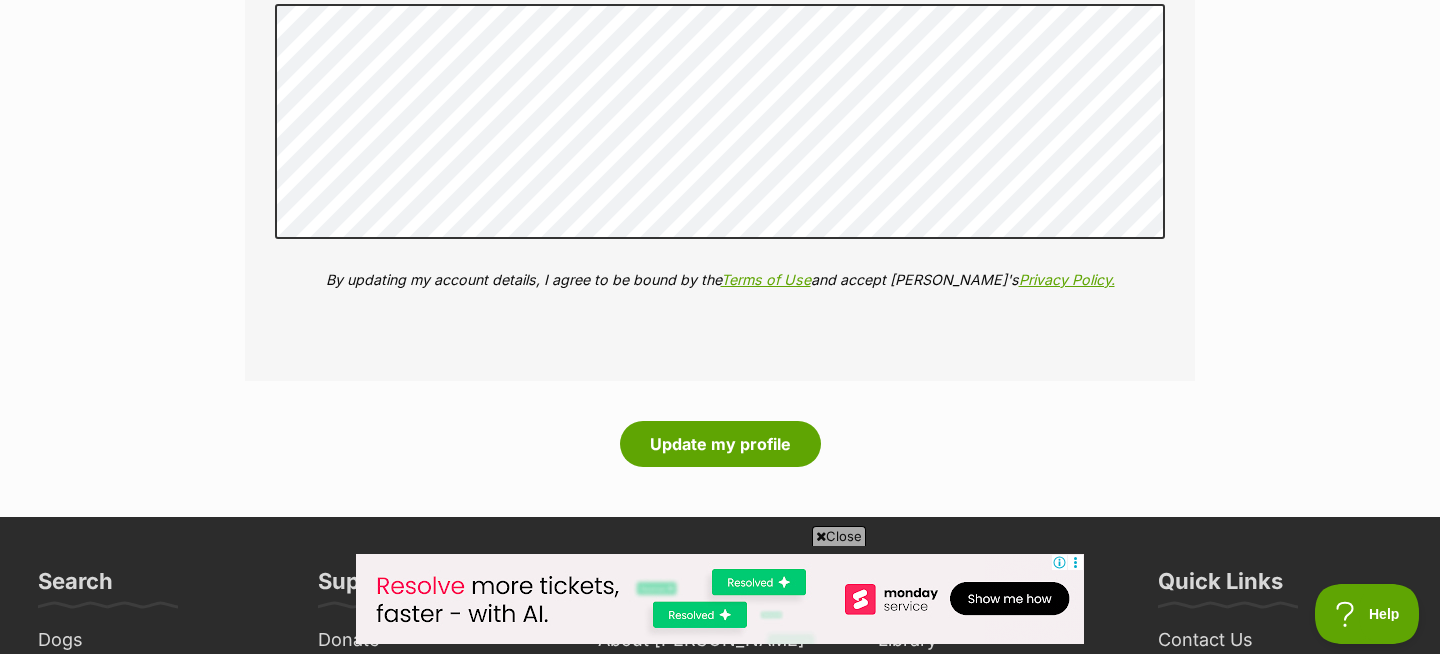 scroll, scrollTop: 2844, scrollLeft: 0, axis: vertical 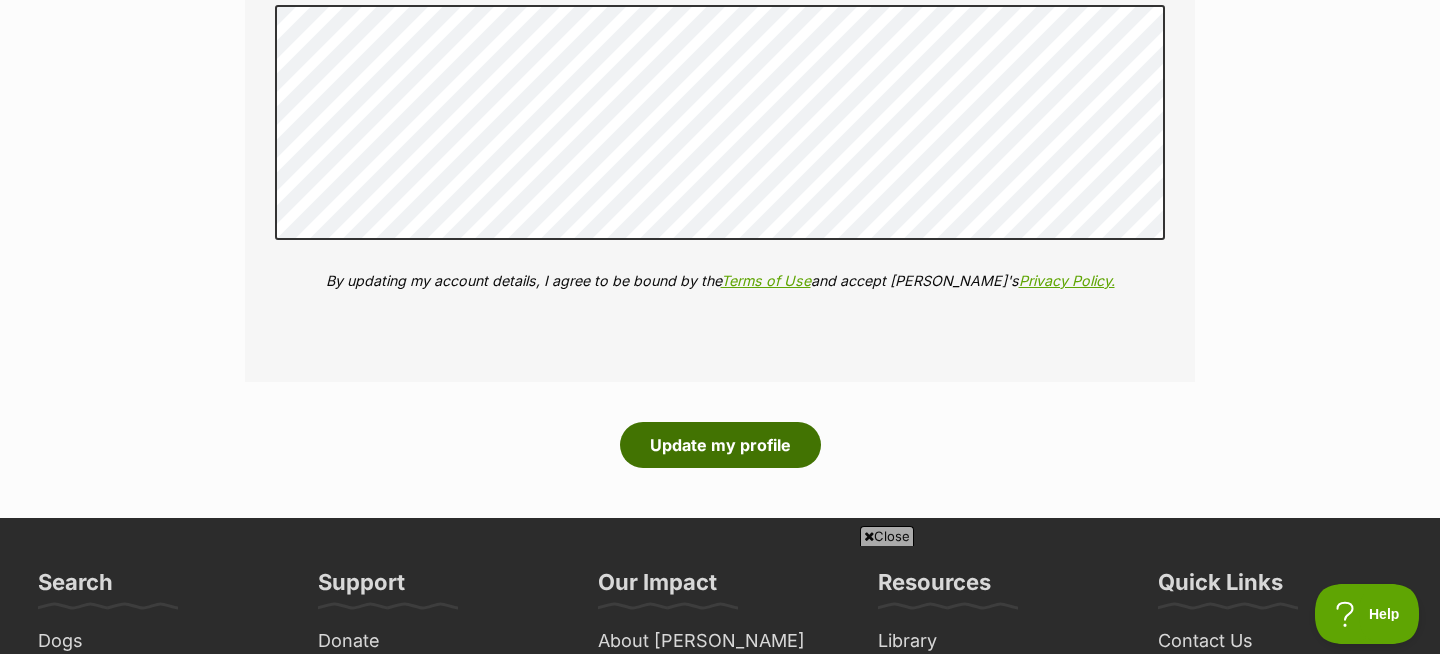 click on "Update my profile" at bounding box center [720, 445] 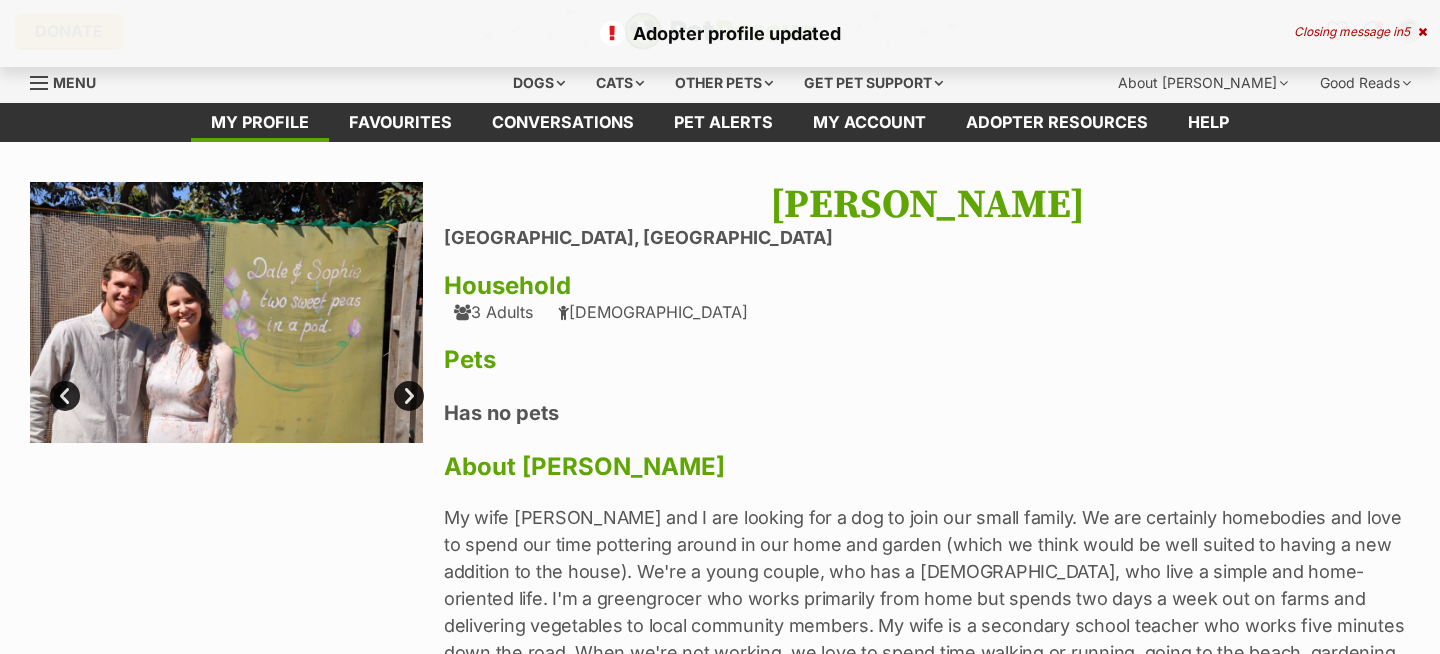 scroll, scrollTop: 0, scrollLeft: 0, axis: both 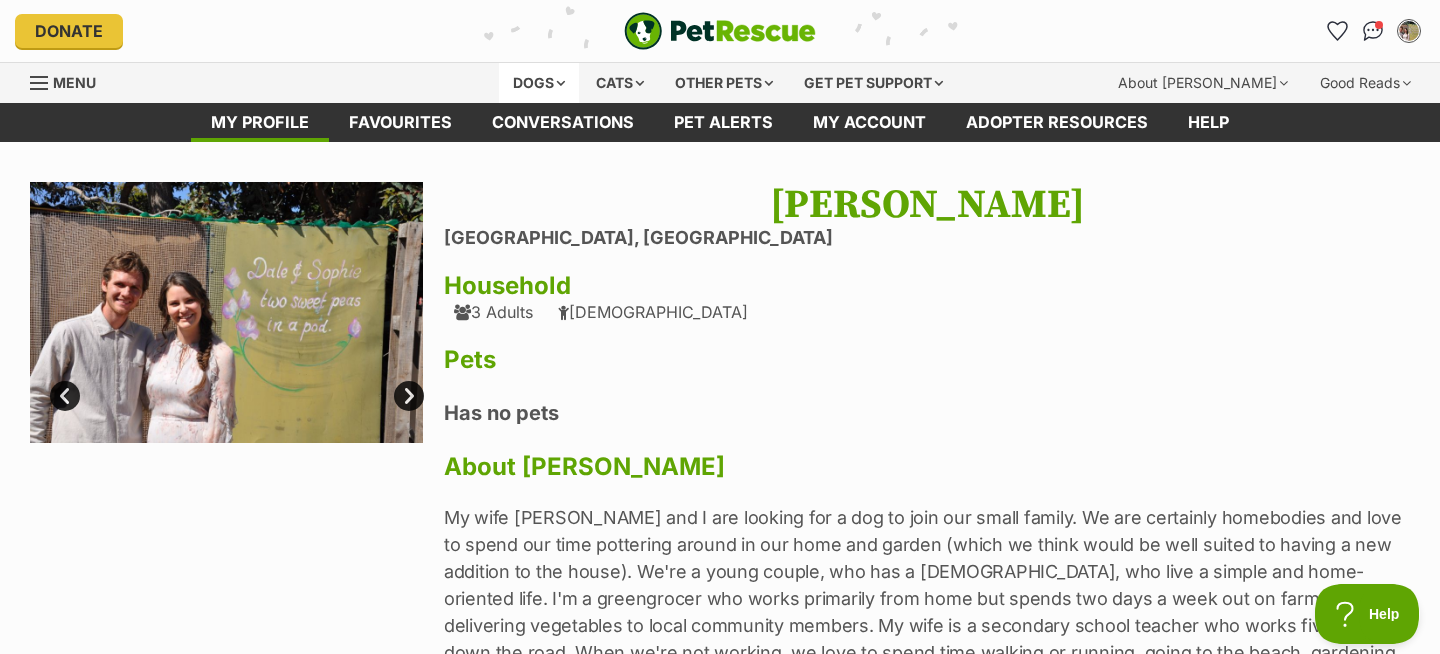 click on "Dogs" at bounding box center (539, 83) 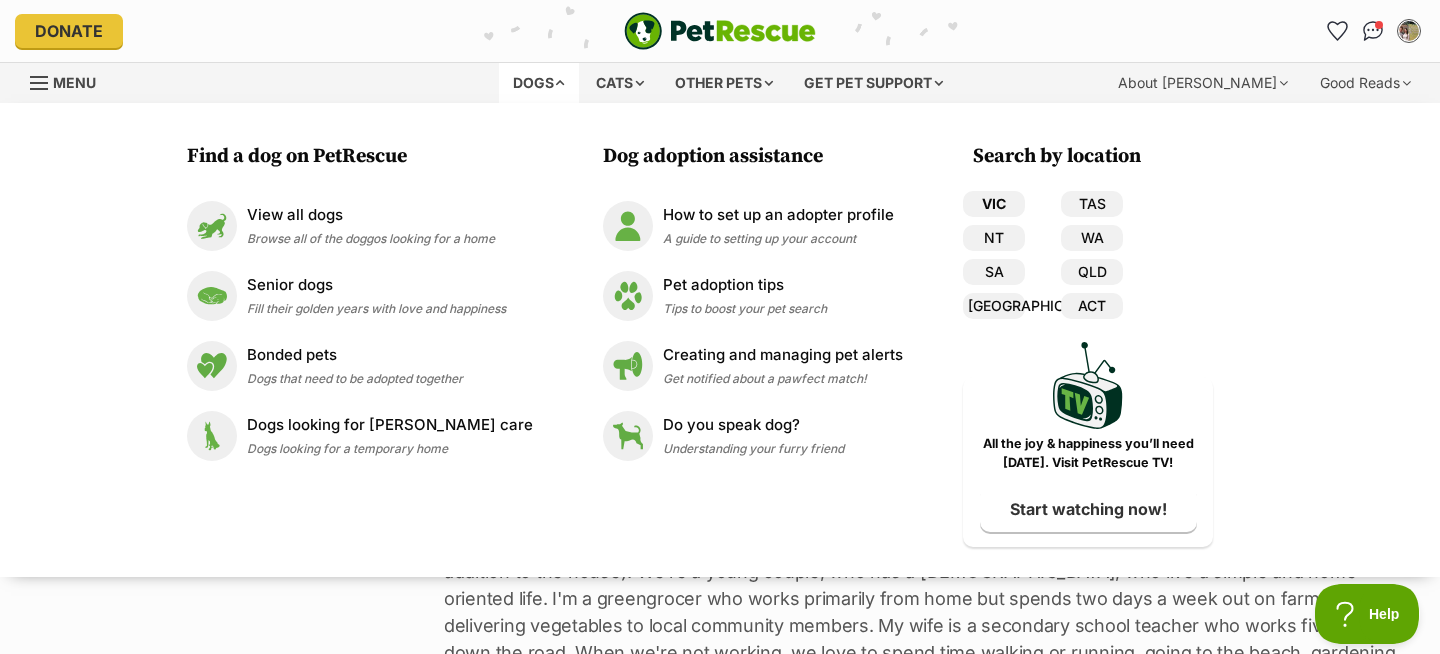 click on "VIC" at bounding box center (994, 204) 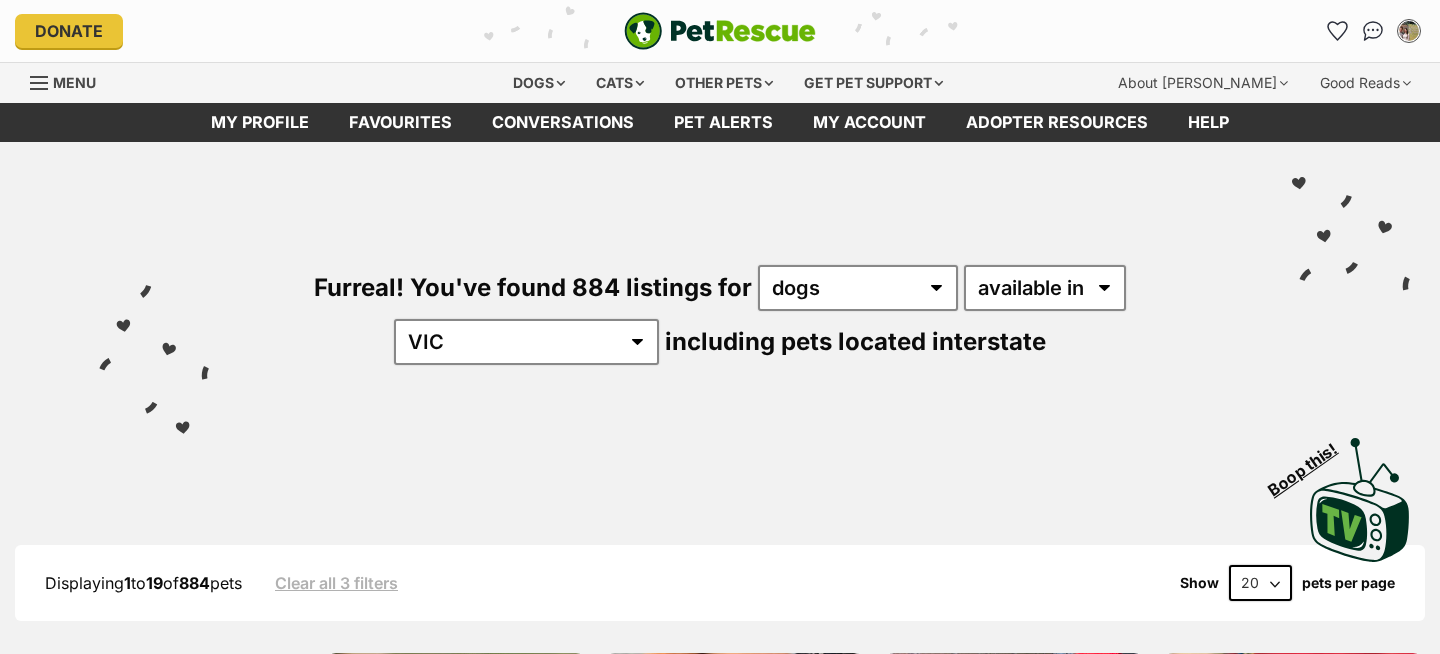 scroll, scrollTop: 0, scrollLeft: 0, axis: both 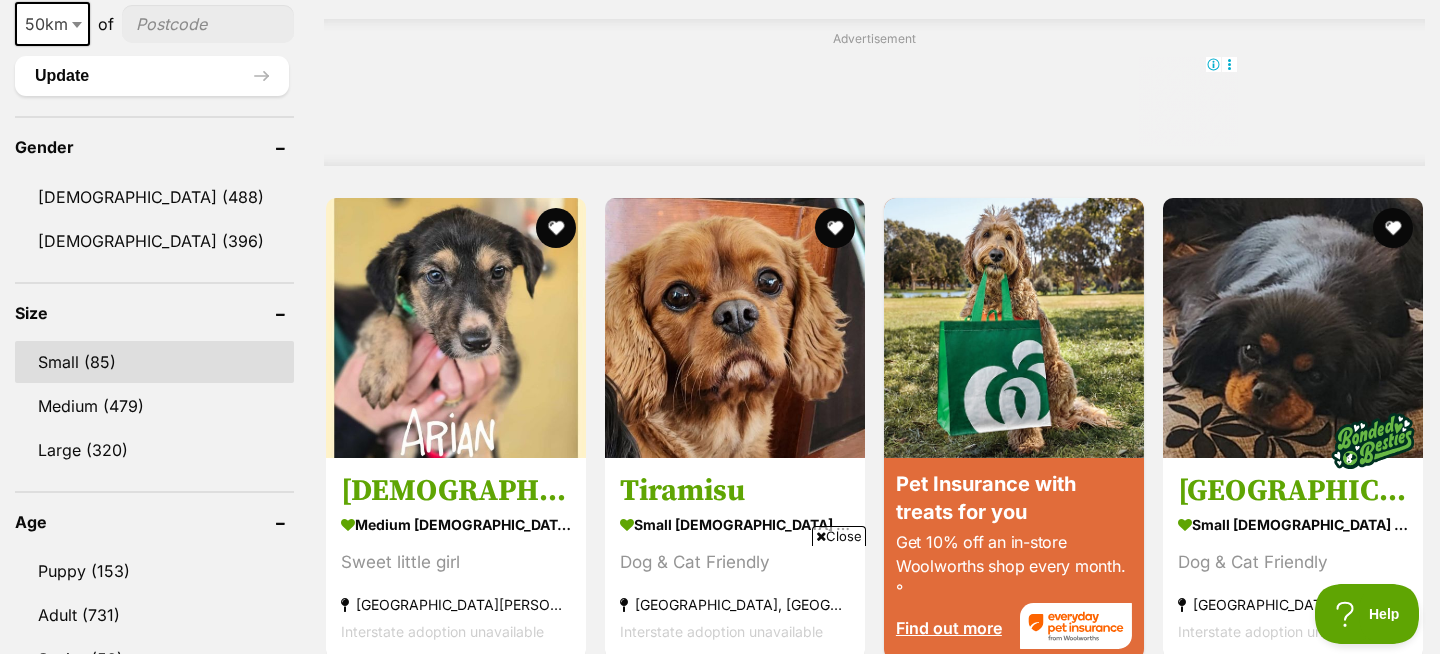 click on "Small (85)" at bounding box center (154, 362) 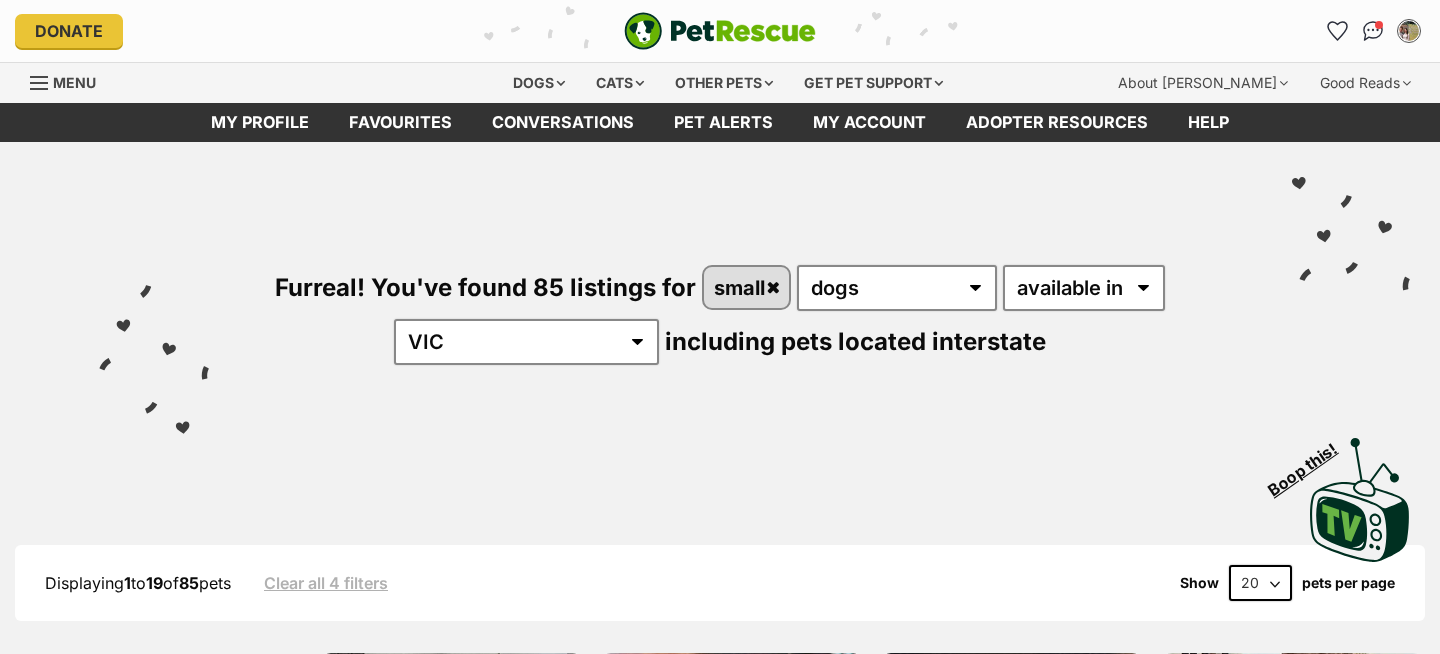 scroll, scrollTop: 0, scrollLeft: 0, axis: both 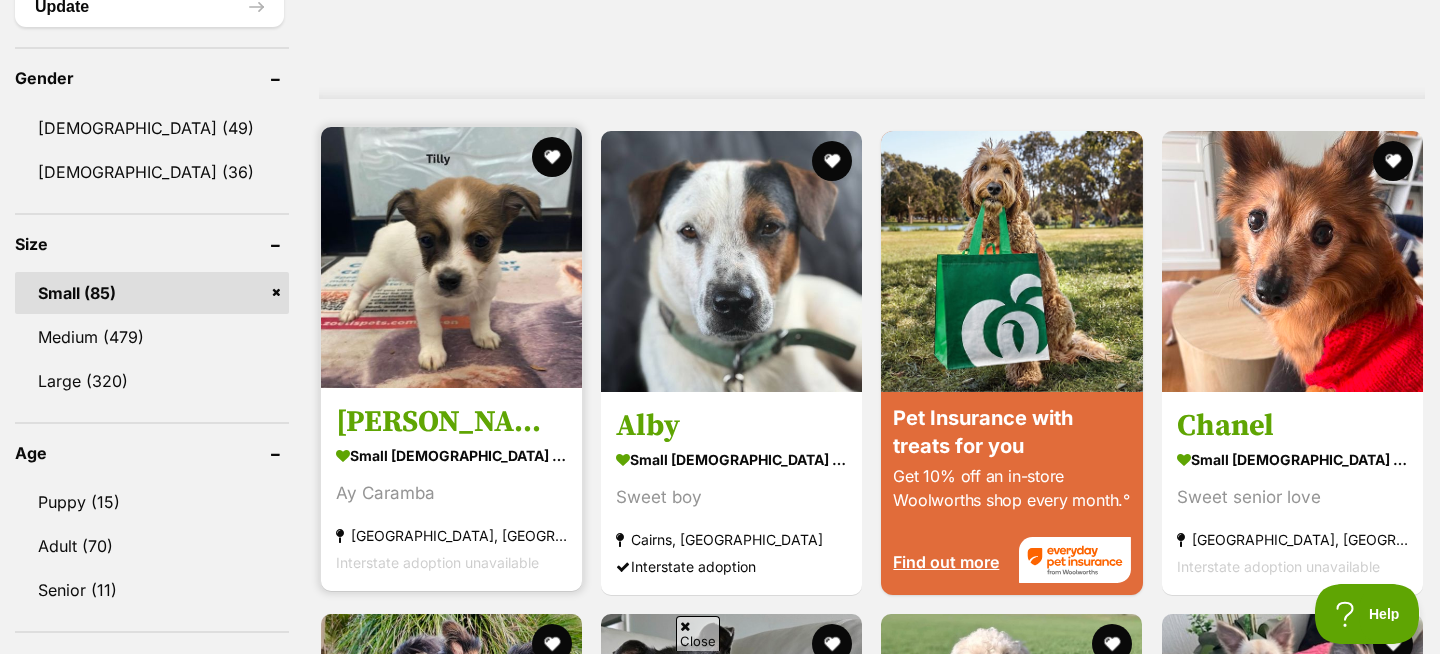 click on "Jack Russell X Puppies!
small male Dog
Ay Caramba
Keysborough, VIC
Interstate adoption unavailable" at bounding box center (451, 489) 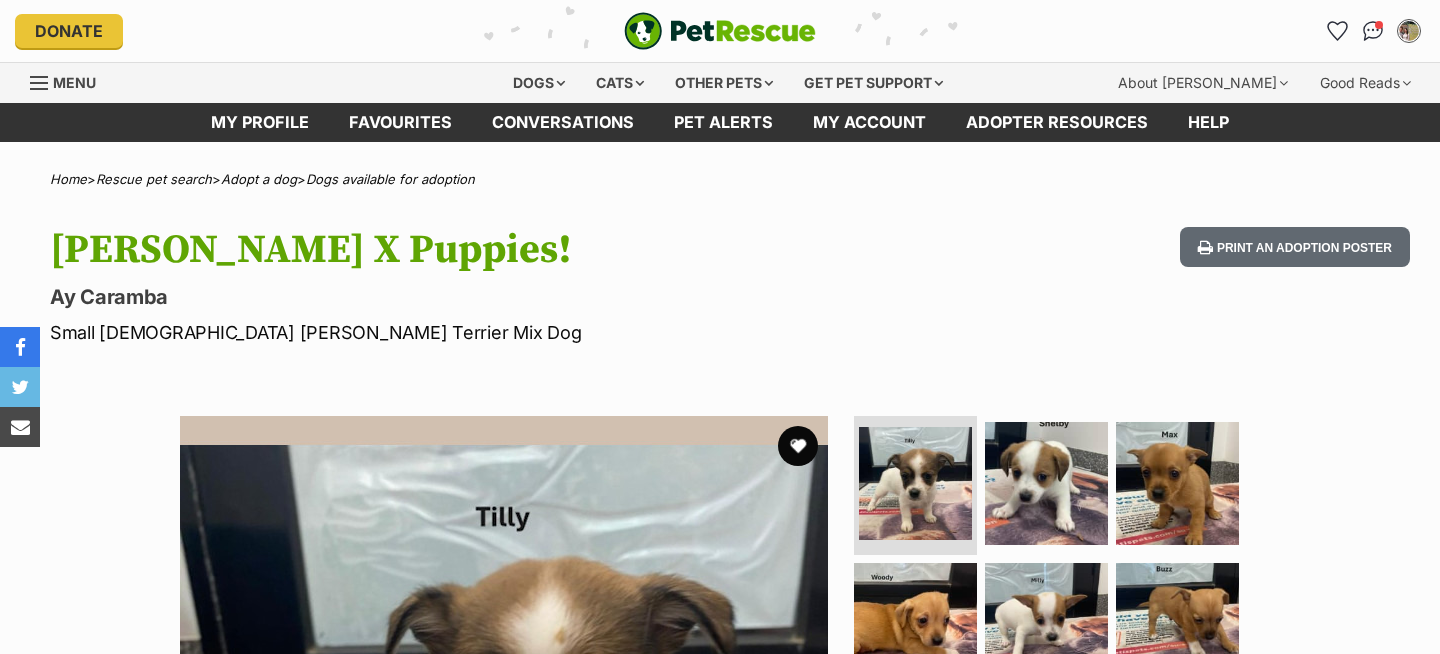 scroll, scrollTop: 0, scrollLeft: 0, axis: both 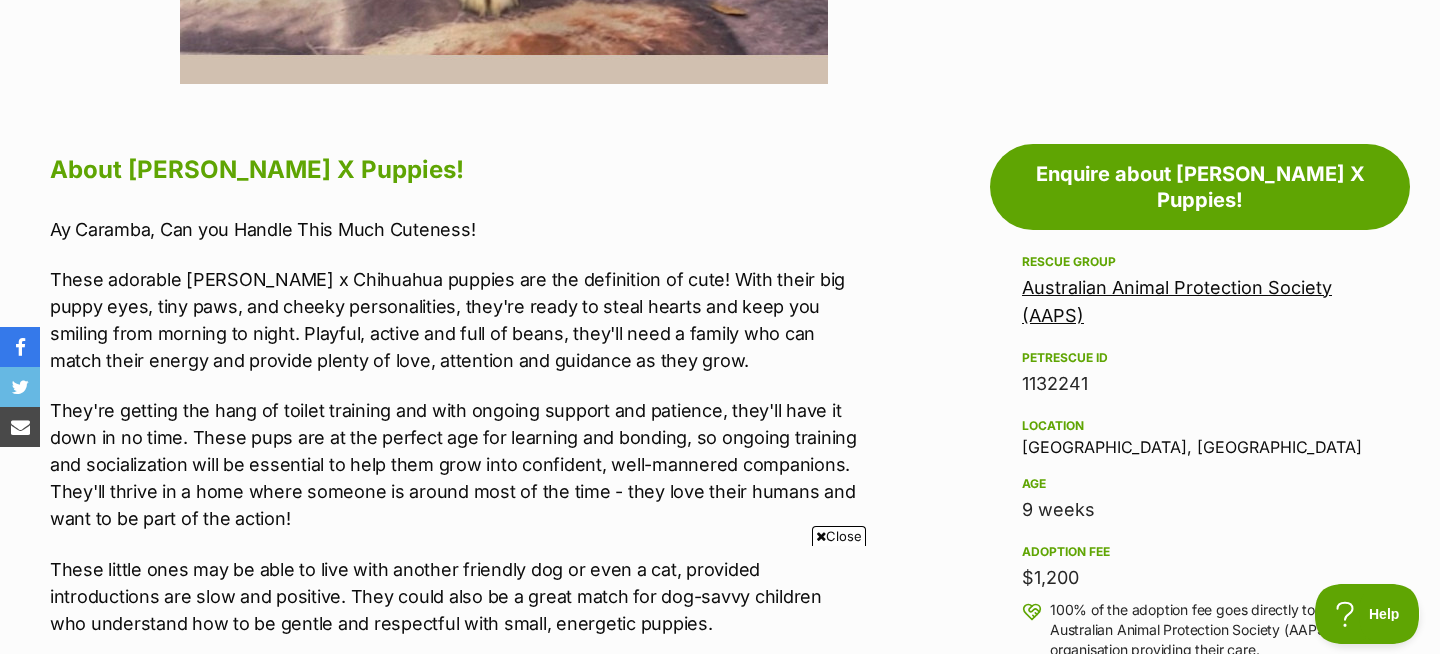 click on "Australian Animal Protection Society (AAPS)" at bounding box center (1177, 301) 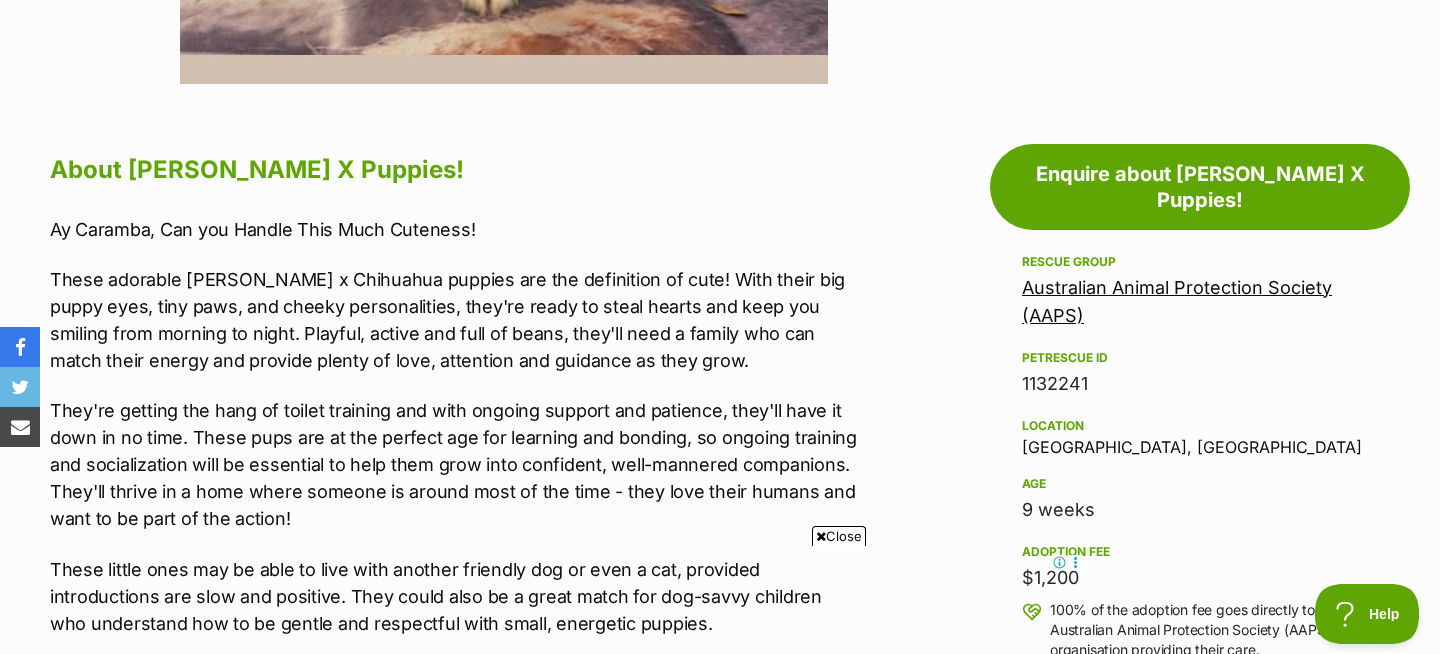 scroll, scrollTop: 0, scrollLeft: 0, axis: both 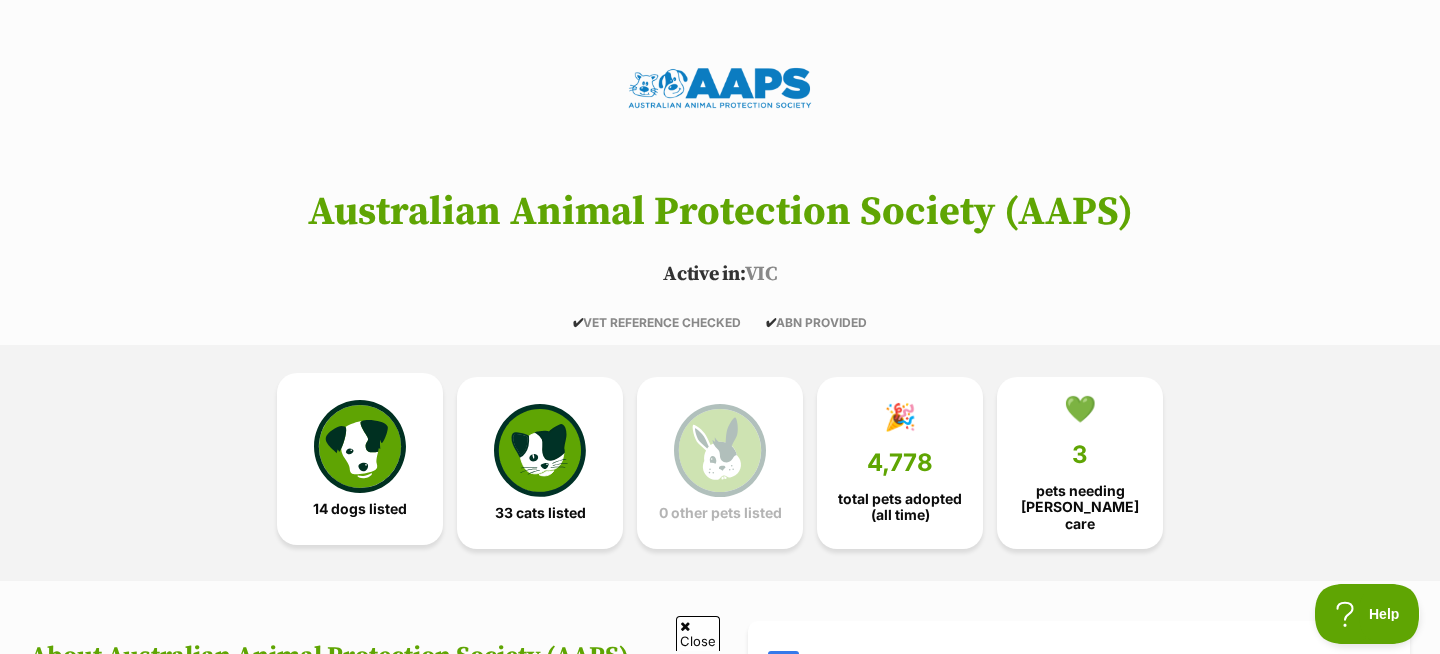 click at bounding box center [360, 446] 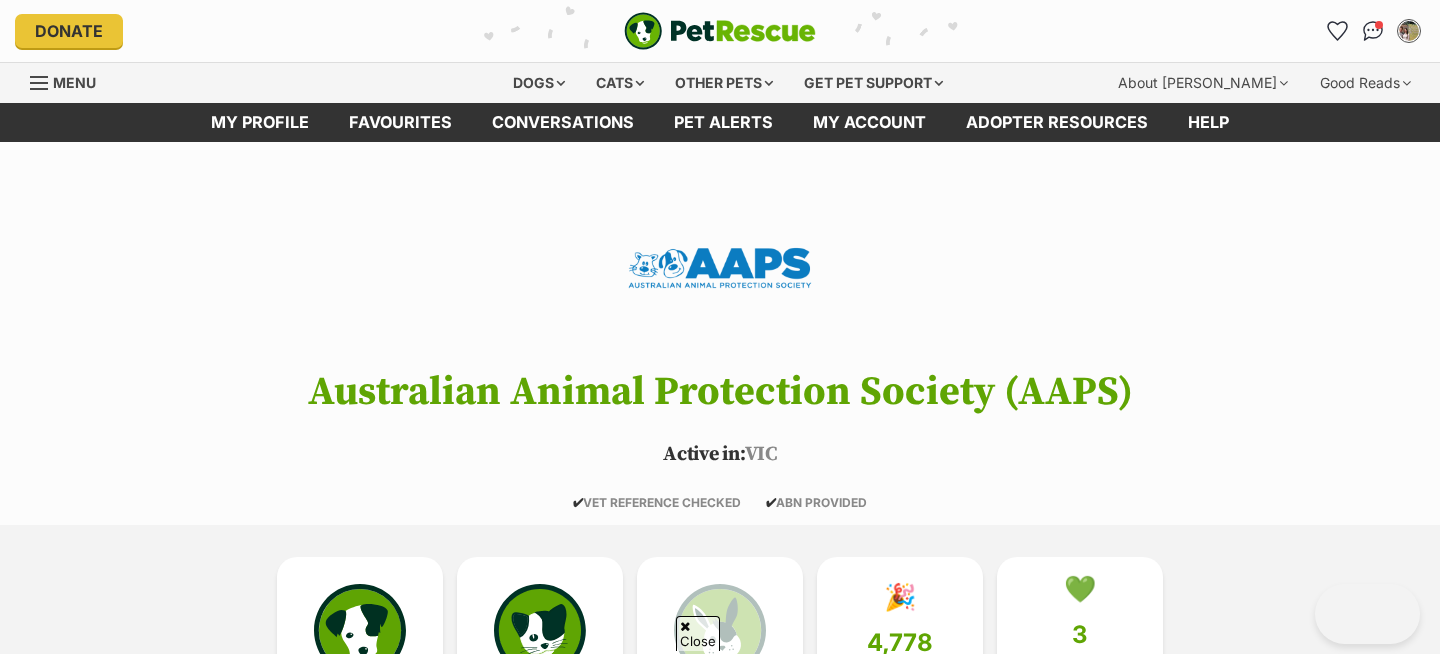 scroll, scrollTop: 1354, scrollLeft: 0, axis: vertical 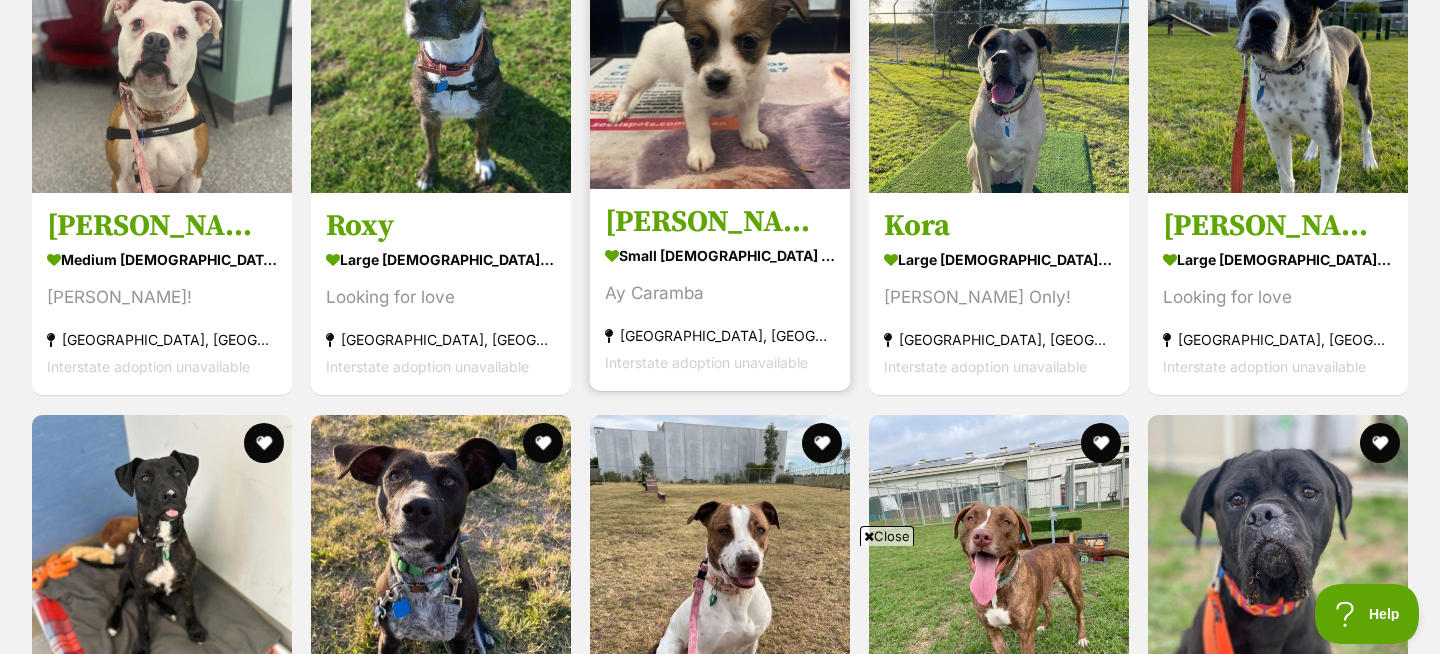 click at bounding box center [720, 59] 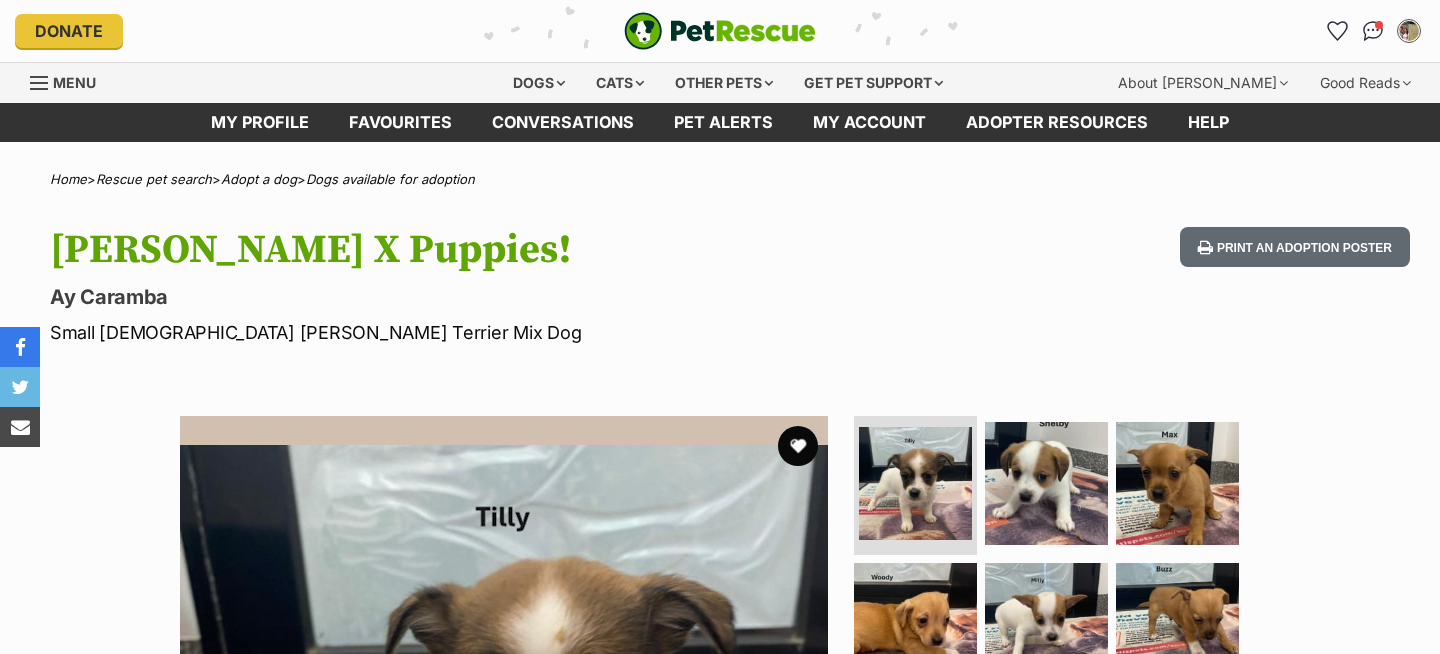 scroll, scrollTop: 0, scrollLeft: 0, axis: both 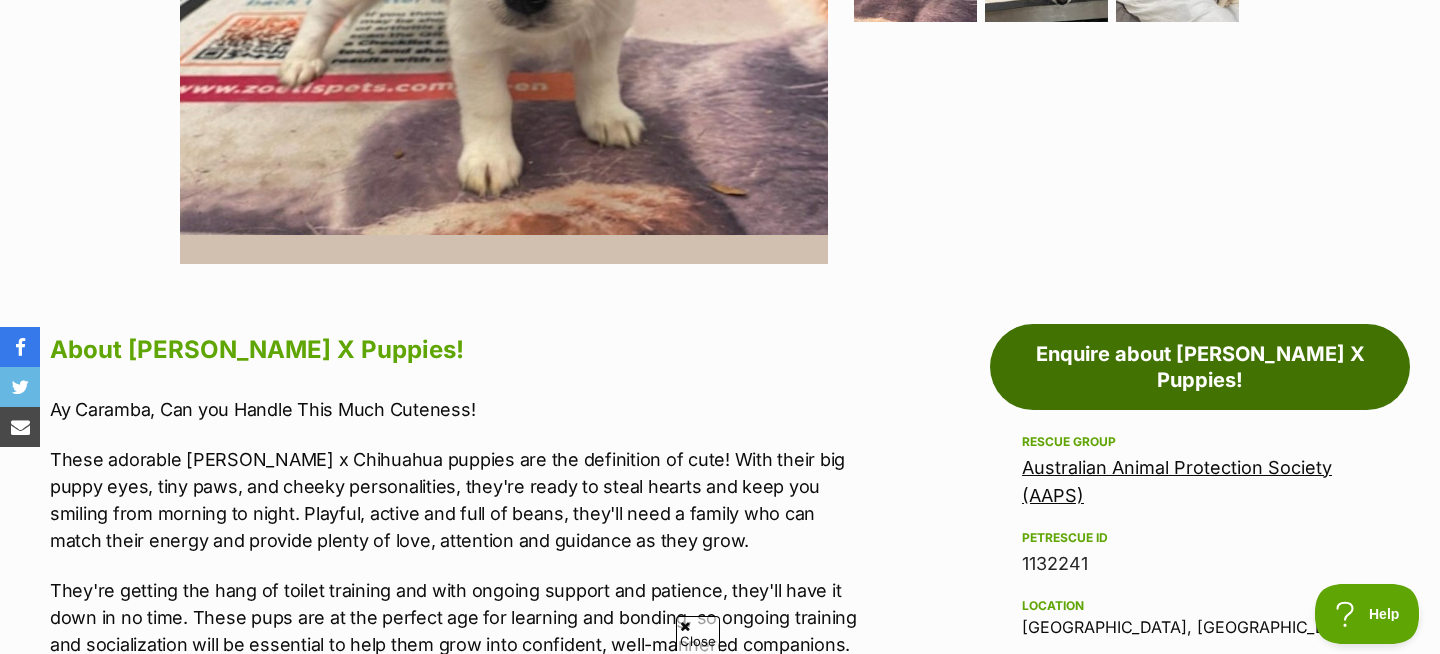 click on "Enquire about [PERSON_NAME] X Puppies!" at bounding box center [1200, 367] 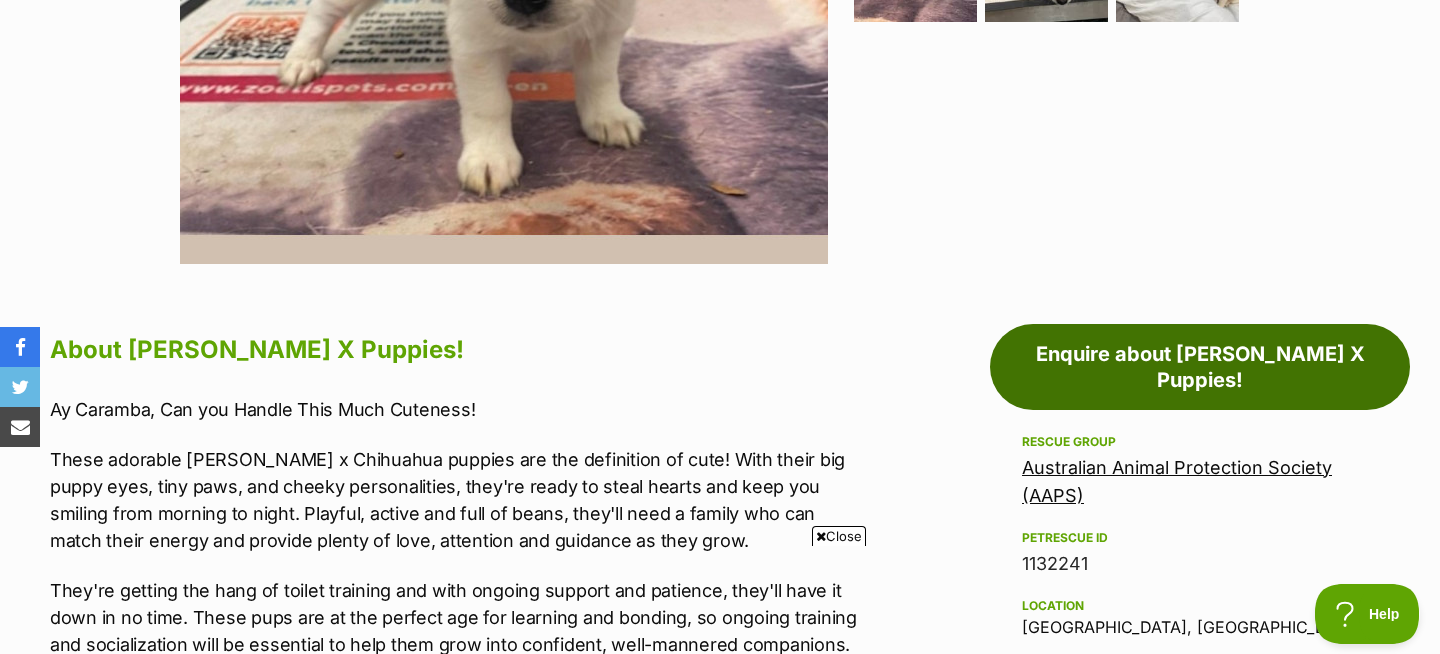 scroll, scrollTop: 0, scrollLeft: 0, axis: both 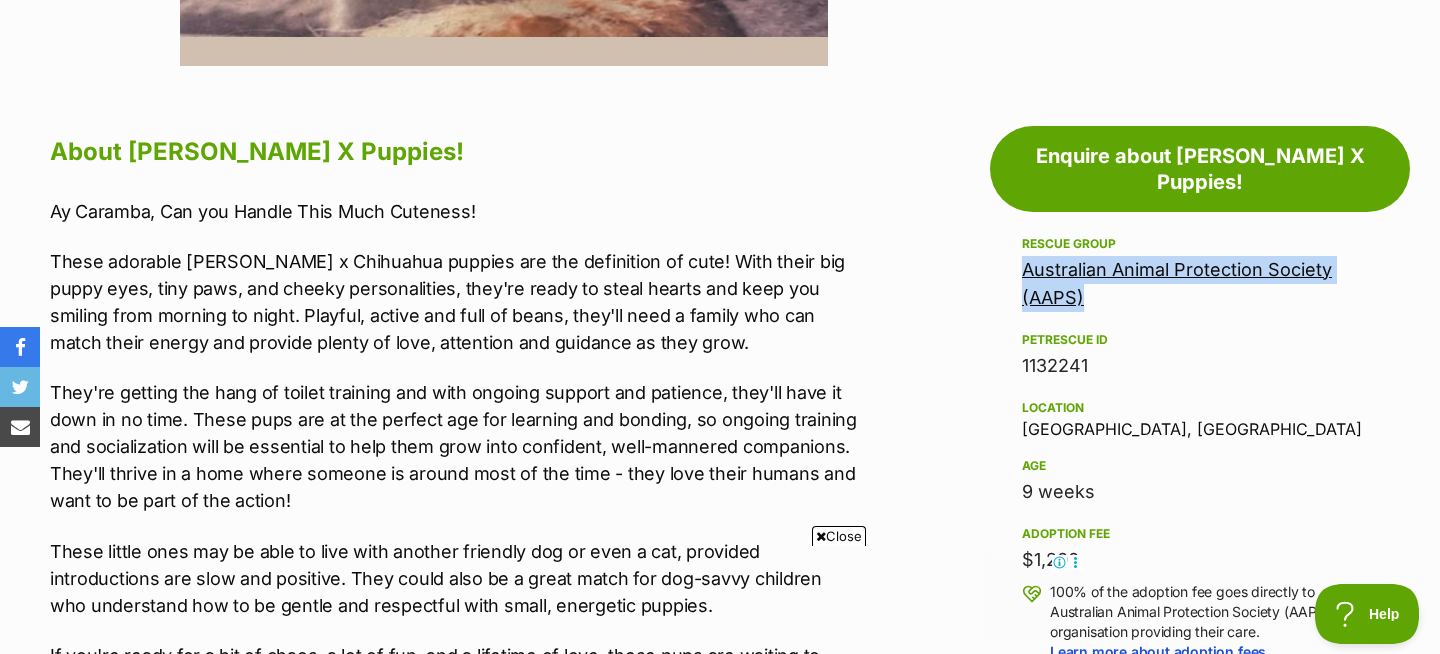 drag, startPoint x: 1095, startPoint y: 267, endPoint x: 1023, endPoint y: 242, distance: 76.2168 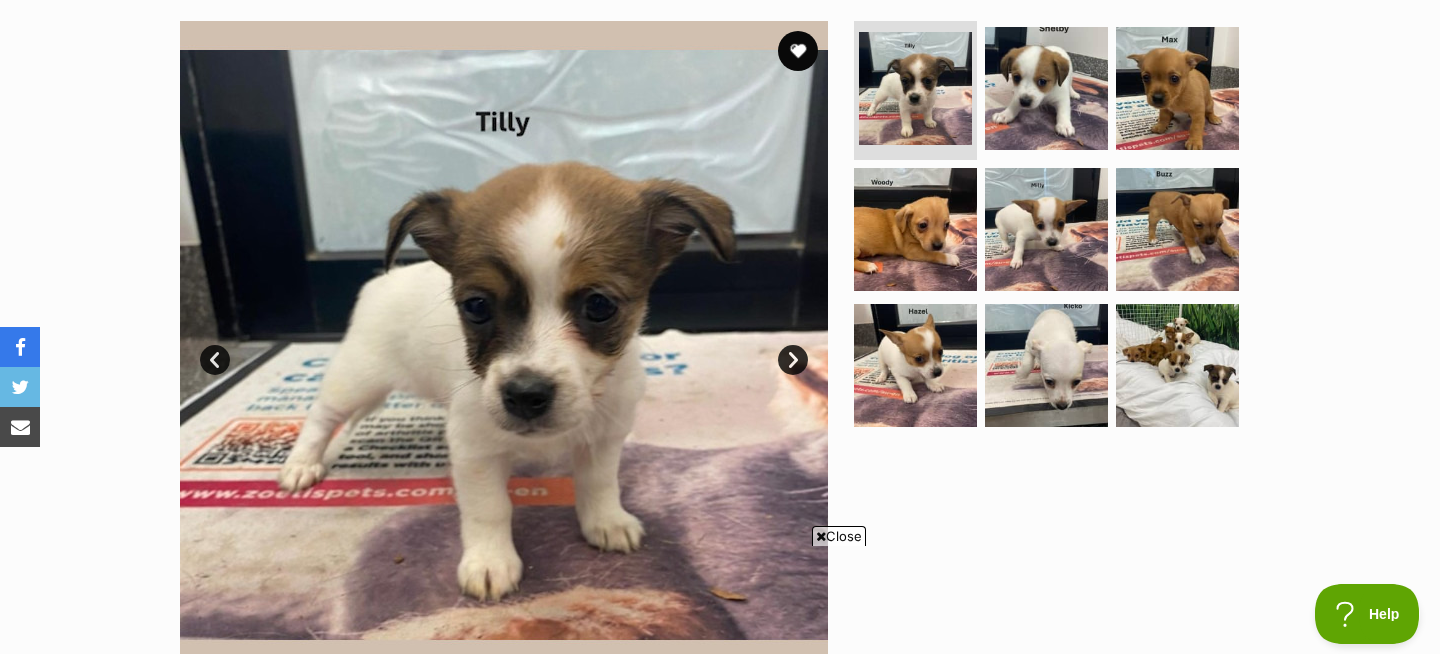 scroll, scrollTop: 0, scrollLeft: 0, axis: both 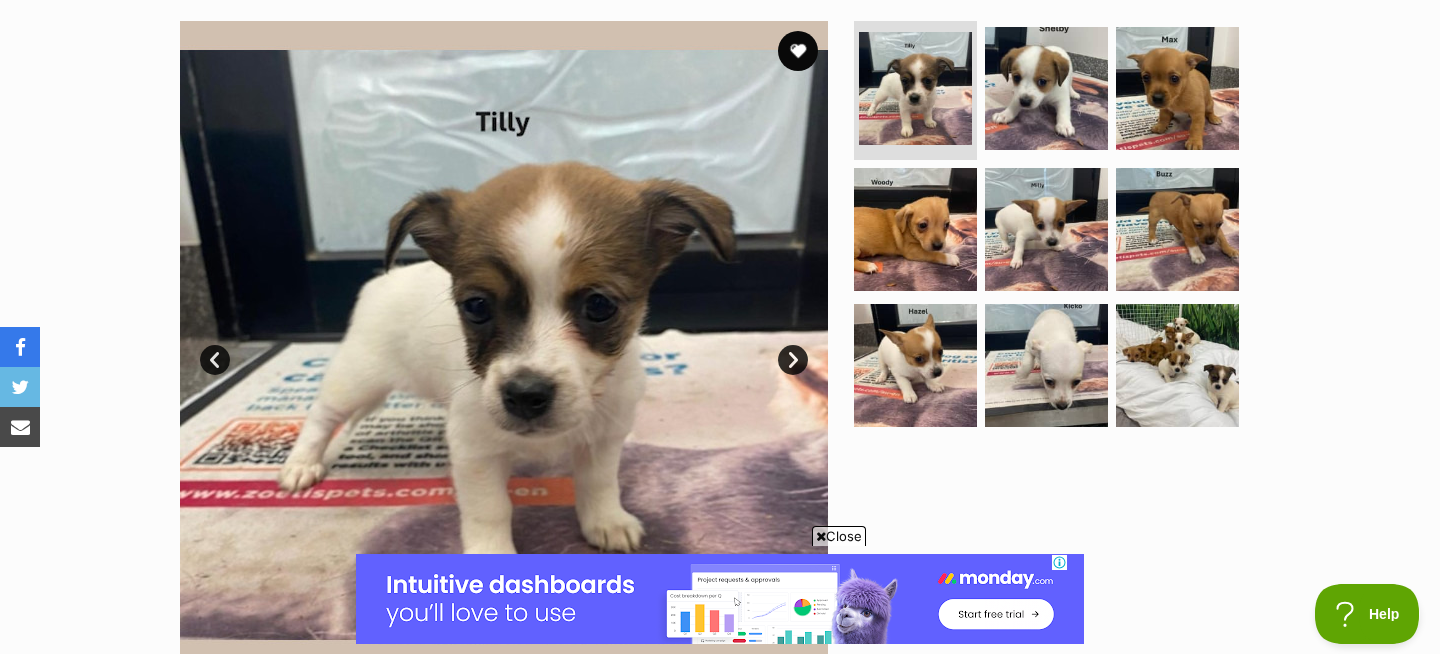 click at bounding box center (504, 345) 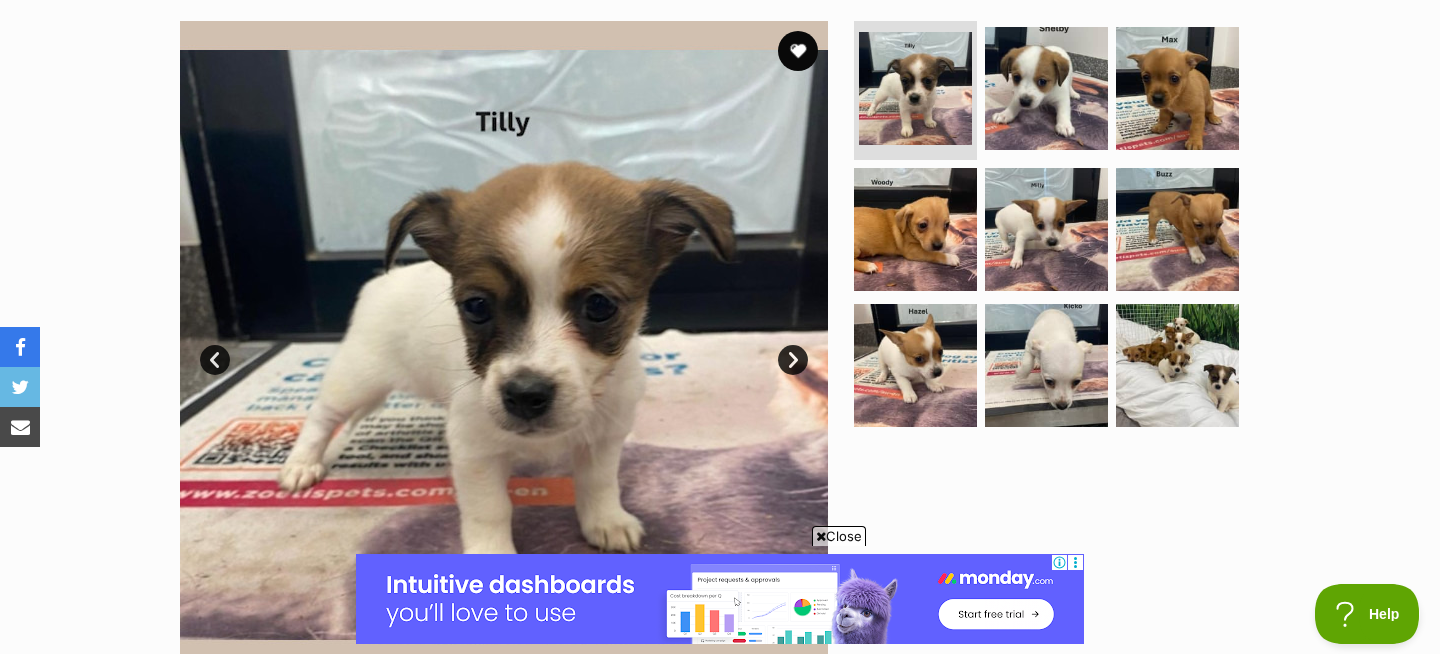 click on "Next" at bounding box center (793, 360) 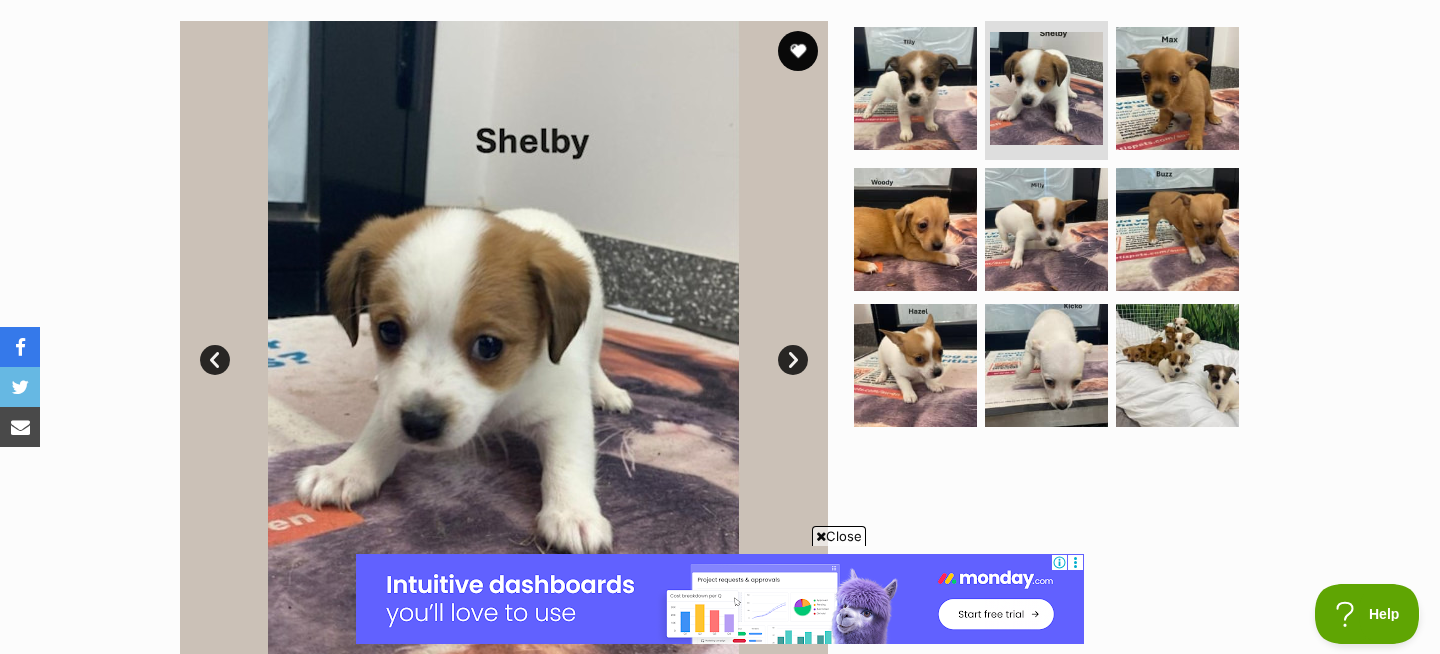 click on "Next" at bounding box center [793, 360] 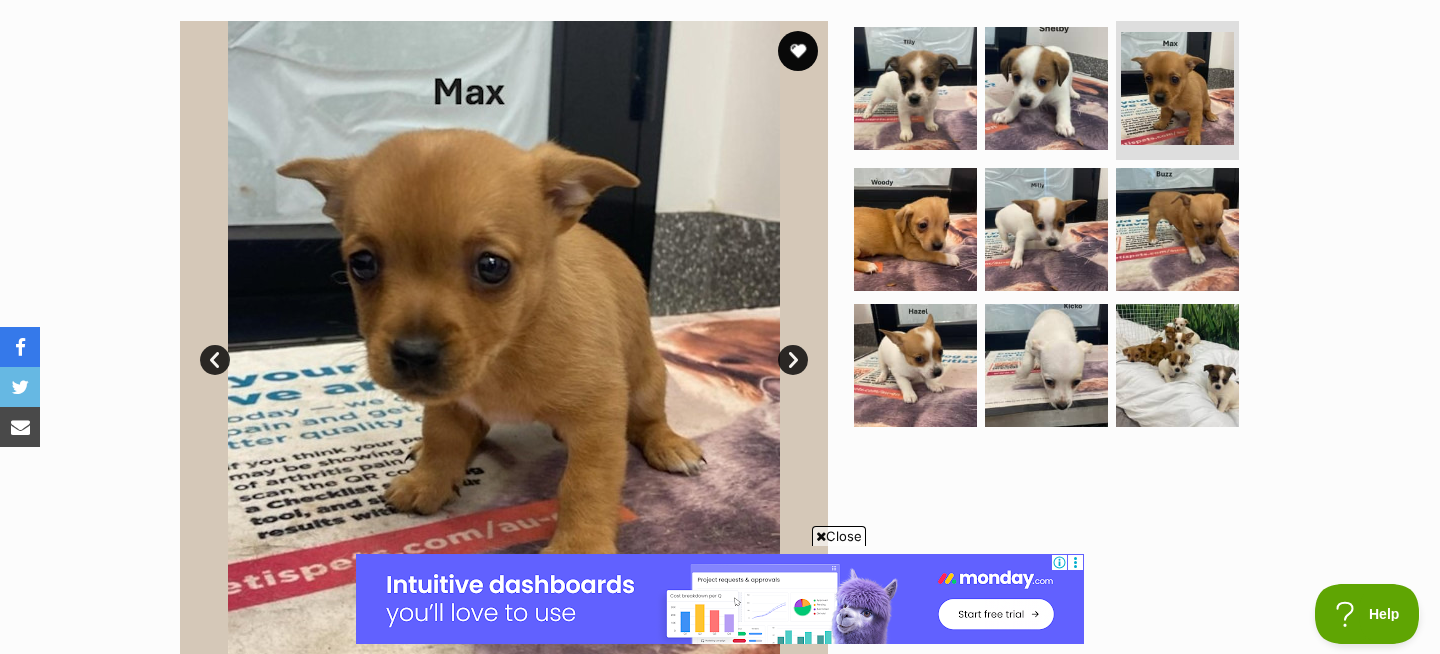 click on "Next" at bounding box center (793, 360) 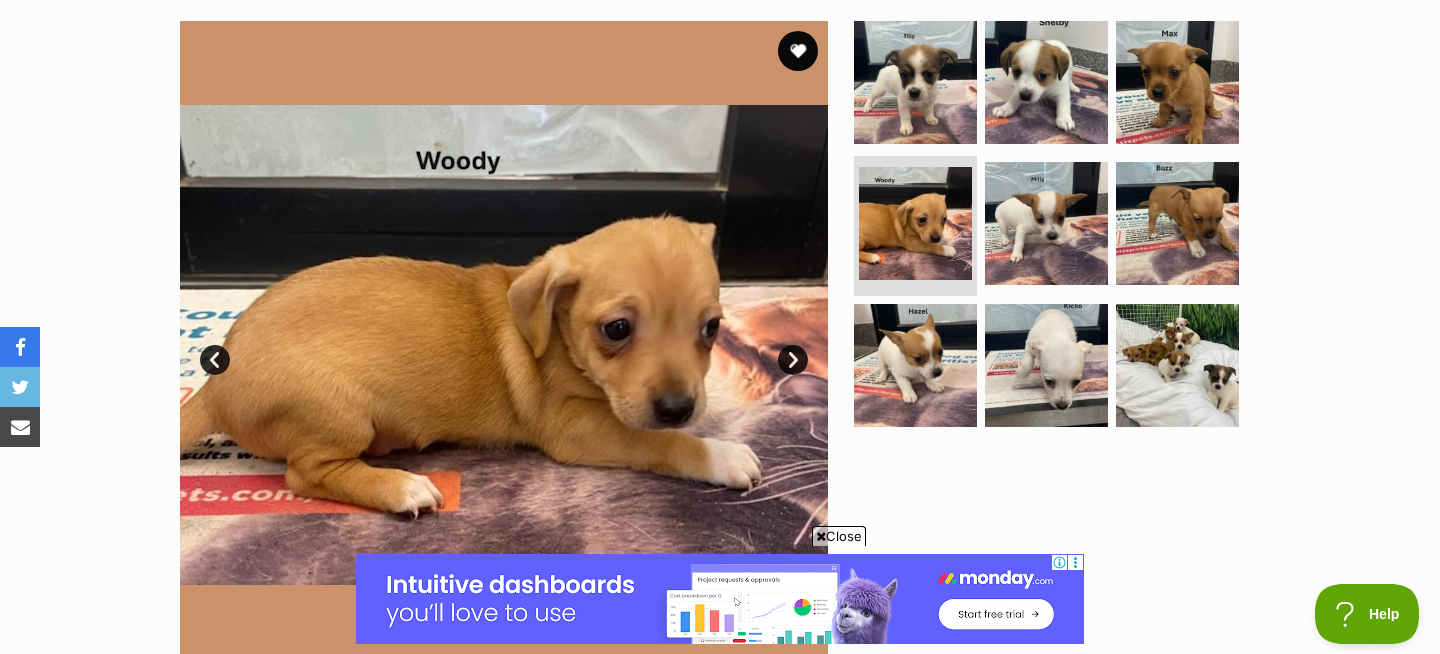 click on "Next" at bounding box center (793, 360) 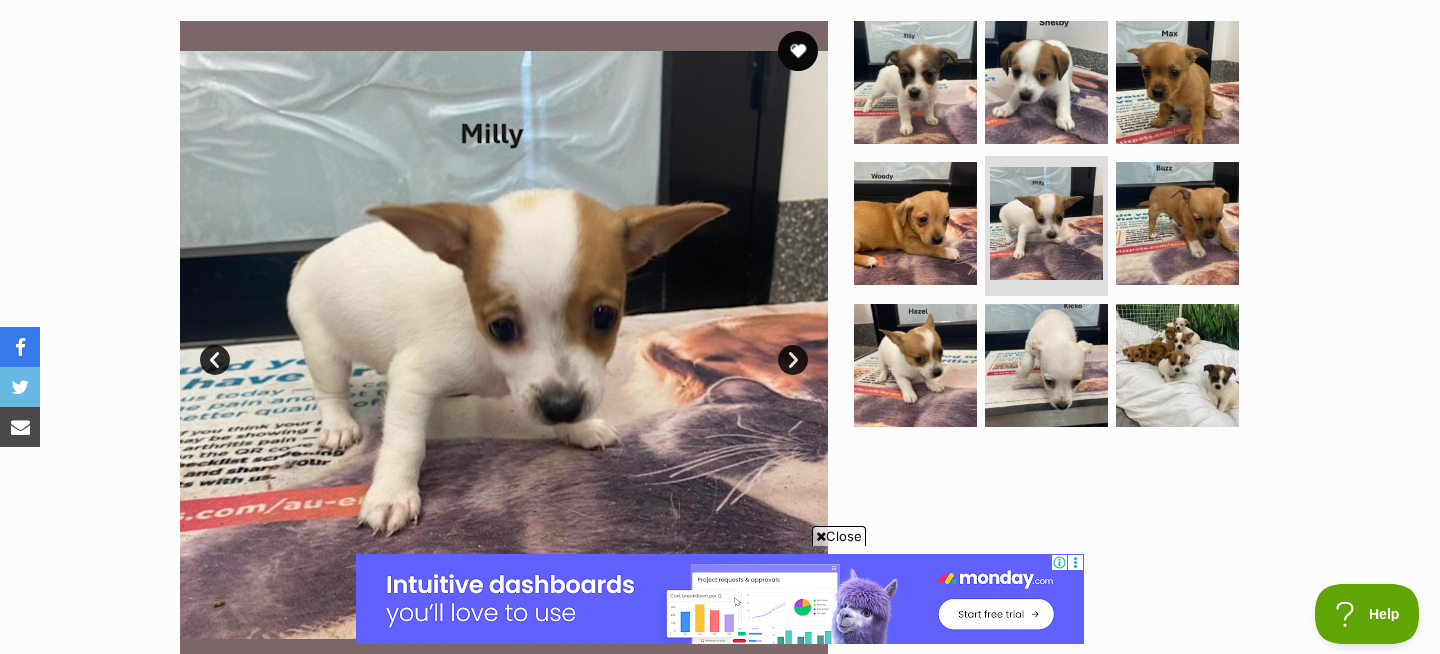 click on "Prev" at bounding box center [215, 360] 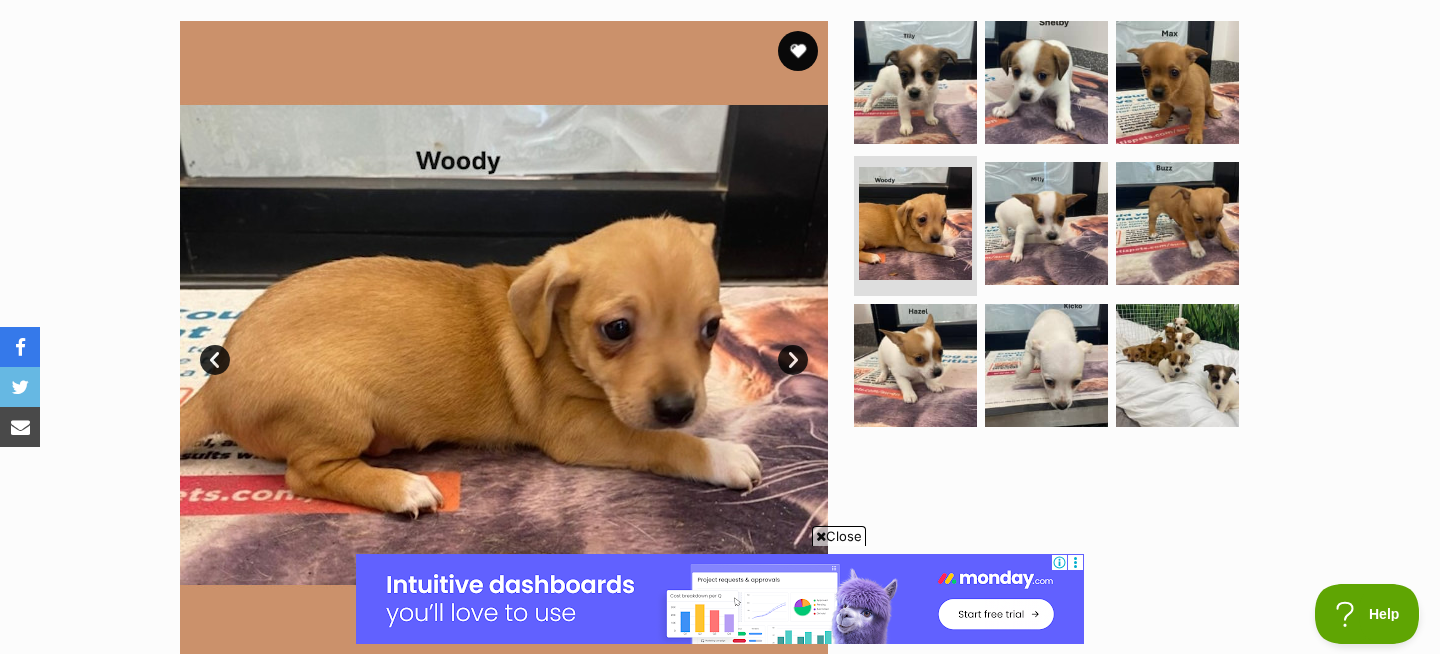 click on "Next" at bounding box center [793, 360] 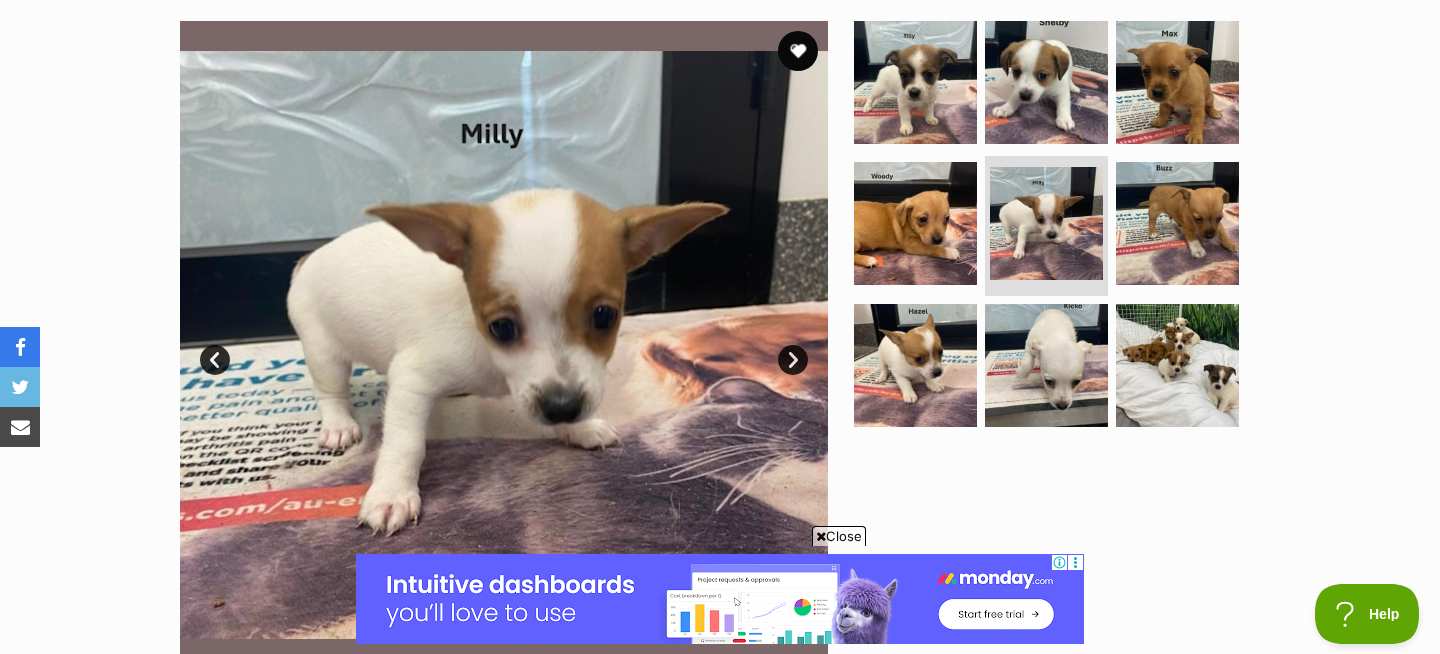 click on "Next" at bounding box center (793, 360) 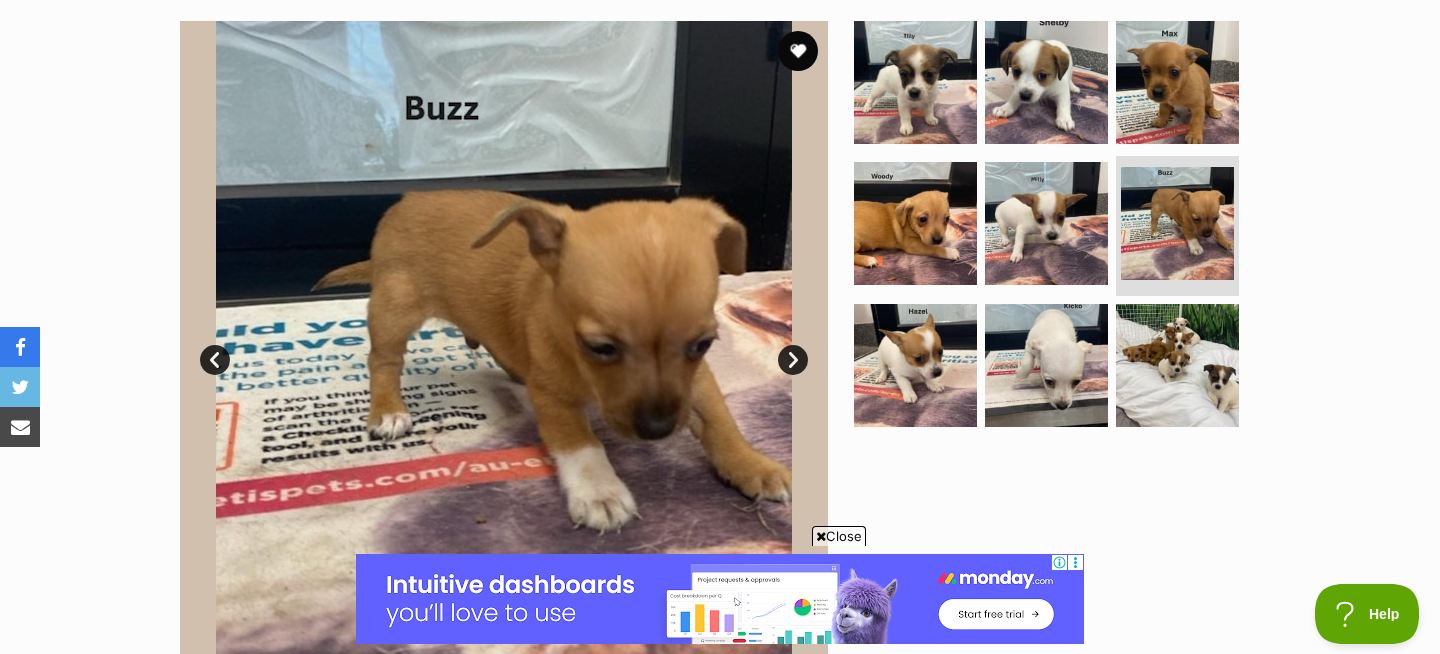 click on "Next" at bounding box center (793, 360) 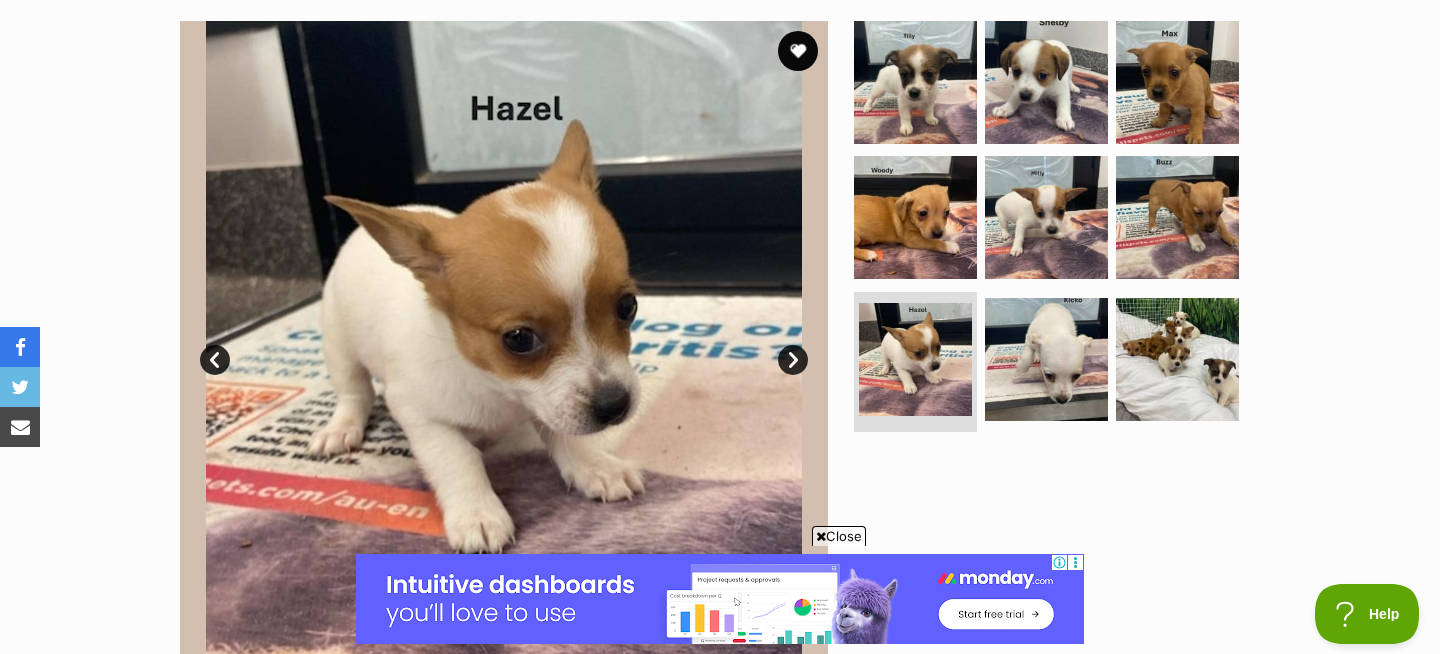 click on "Next" at bounding box center [793, 360] 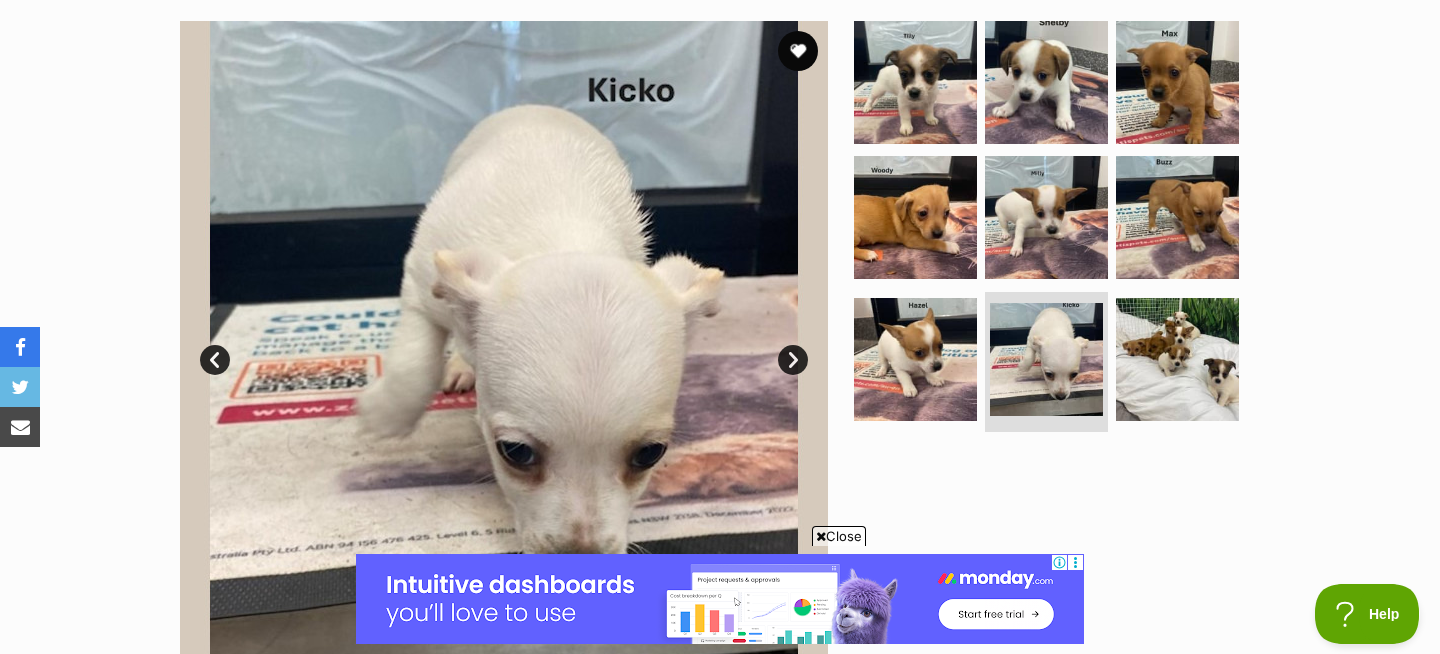 click on "Next" at bounding box center (793, 360) 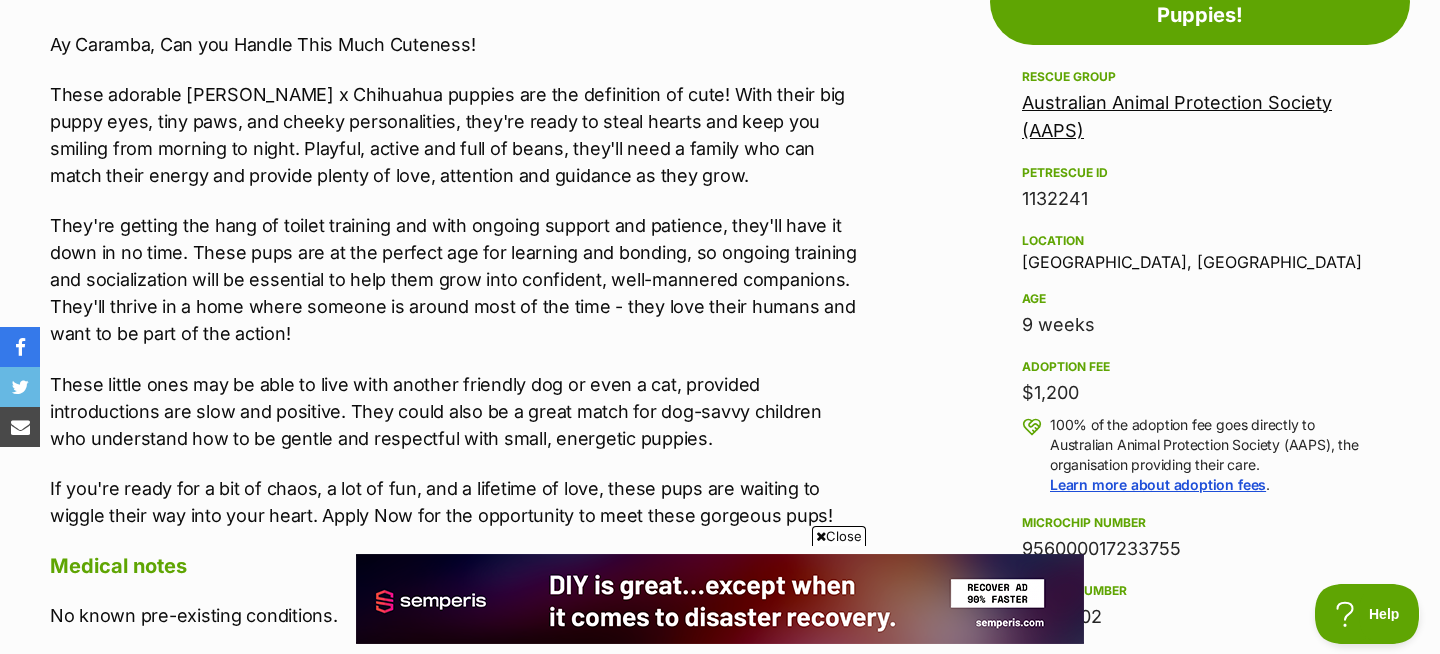 scroll, scrollTop: 0, scrollLeft: 0, axis: both 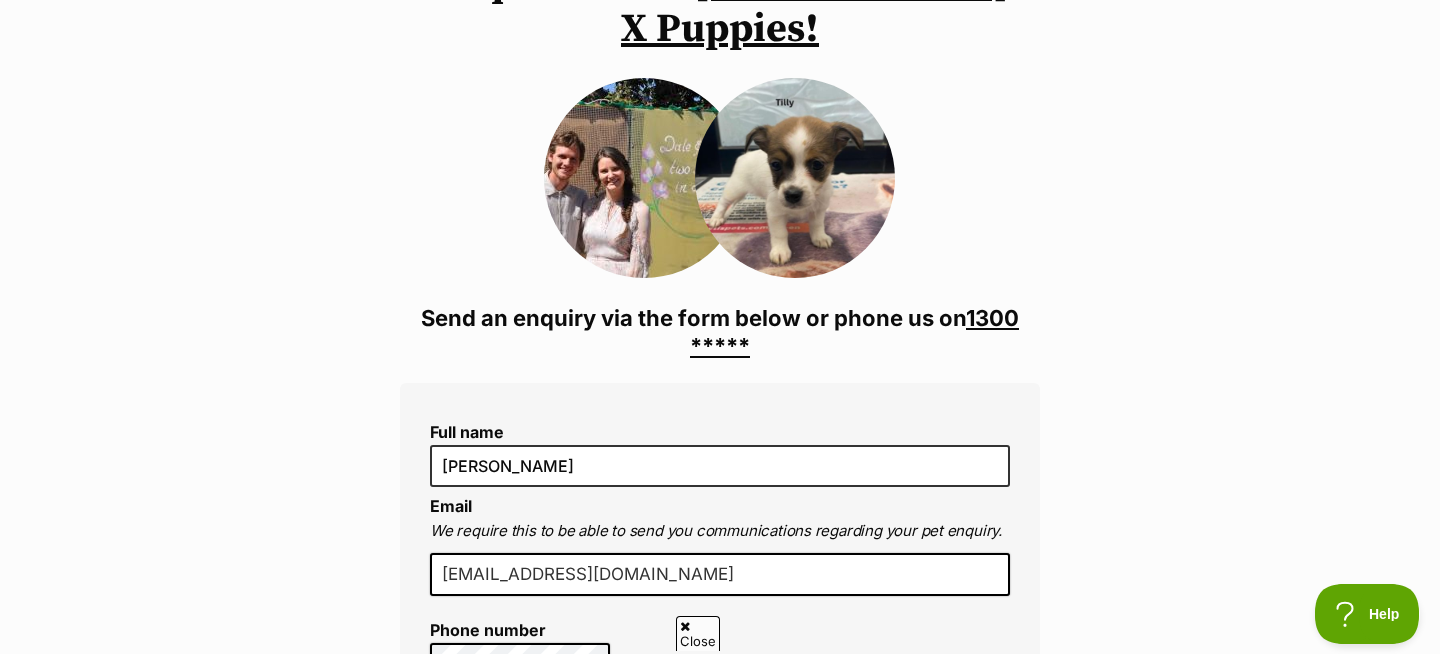 click on "1300 *****" at bounding box center (854, 332) 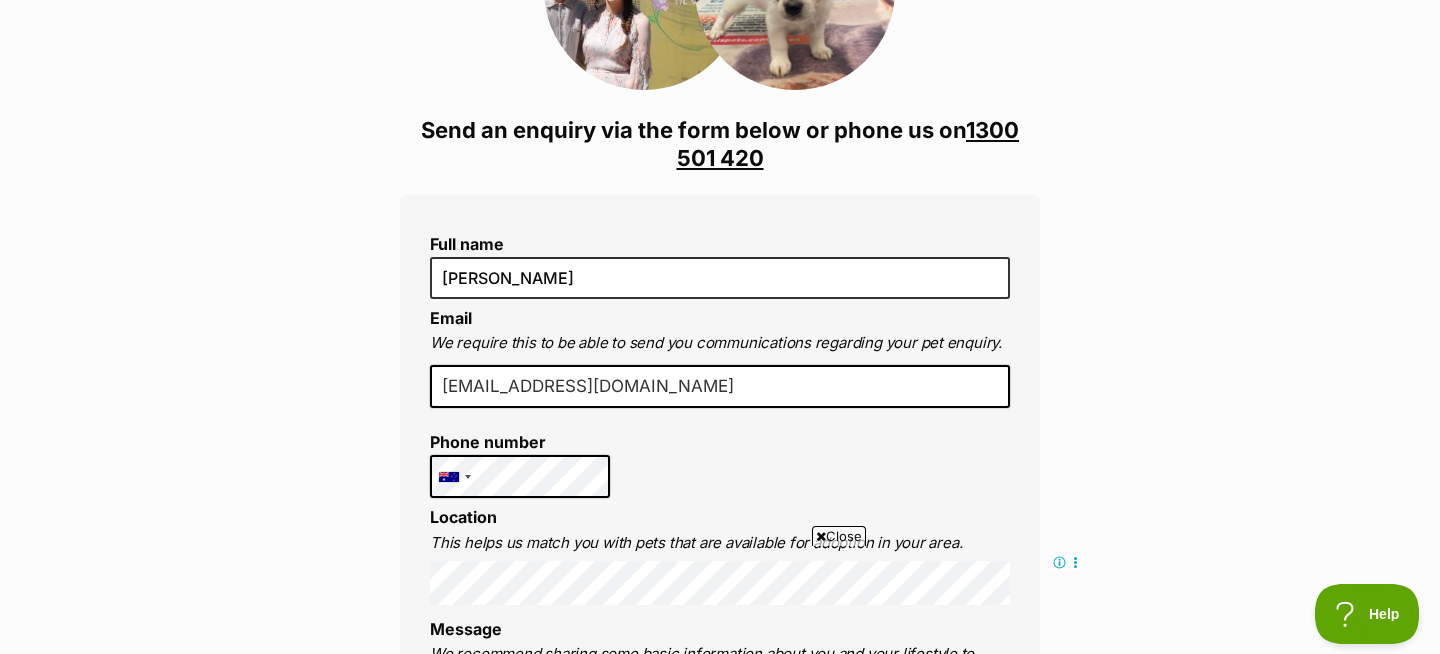scroll, scrollTop: 467, scrollLeft: 0, axis: vertical 